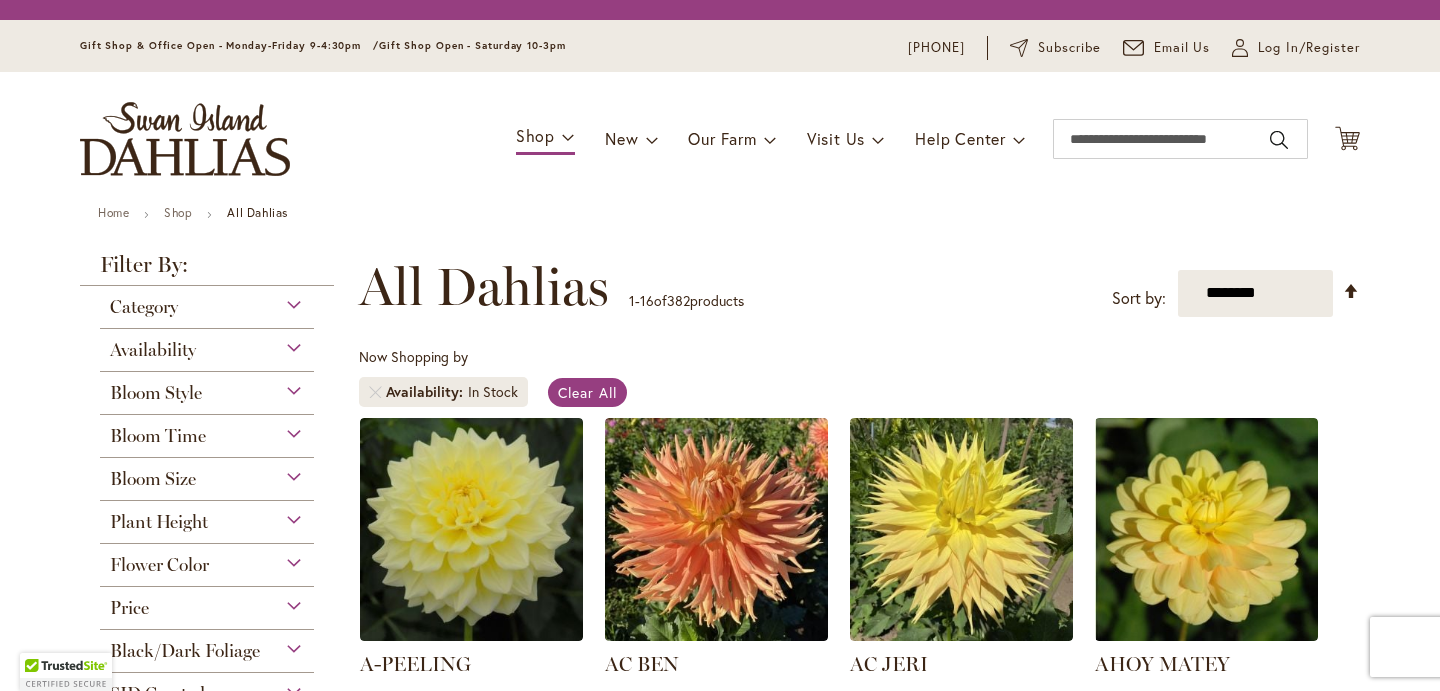 scroll, scrollTop: 0, scrollLeft: 0, axis: both 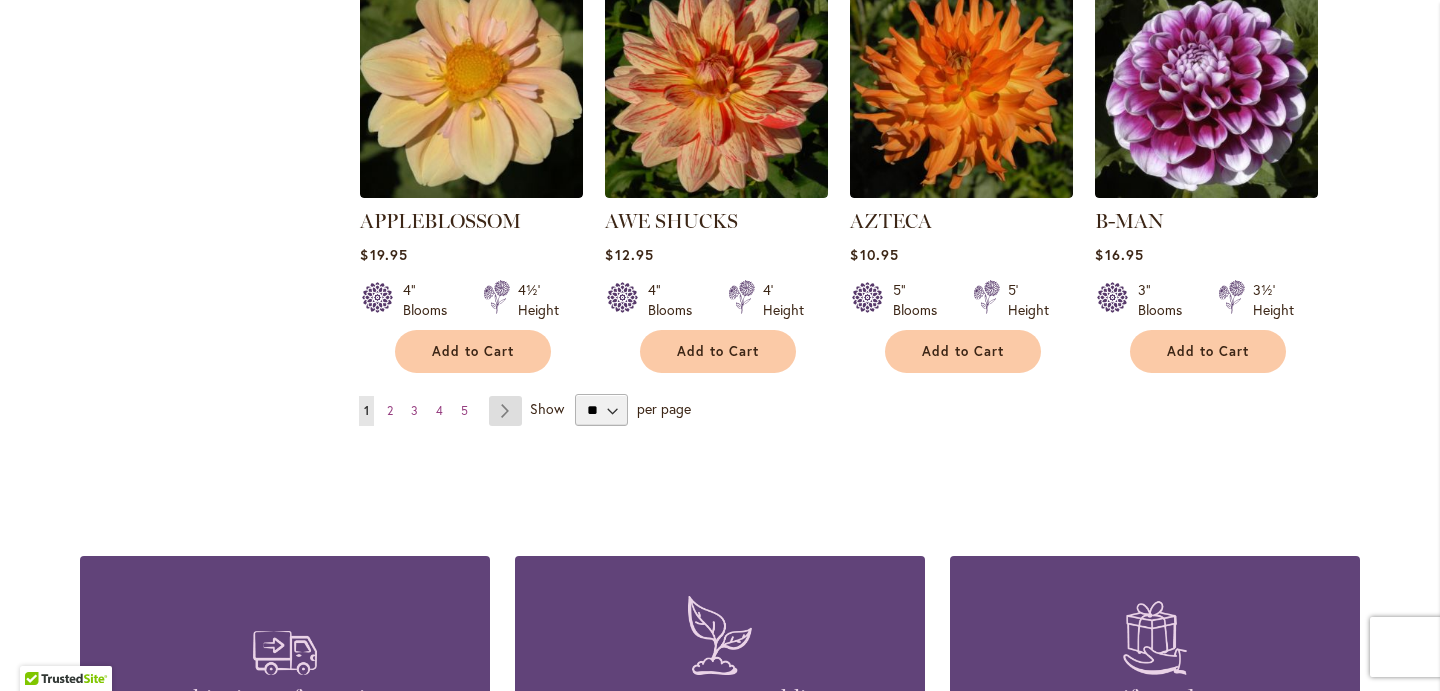 click on "Page
Next" at bounding box center [505, 411] 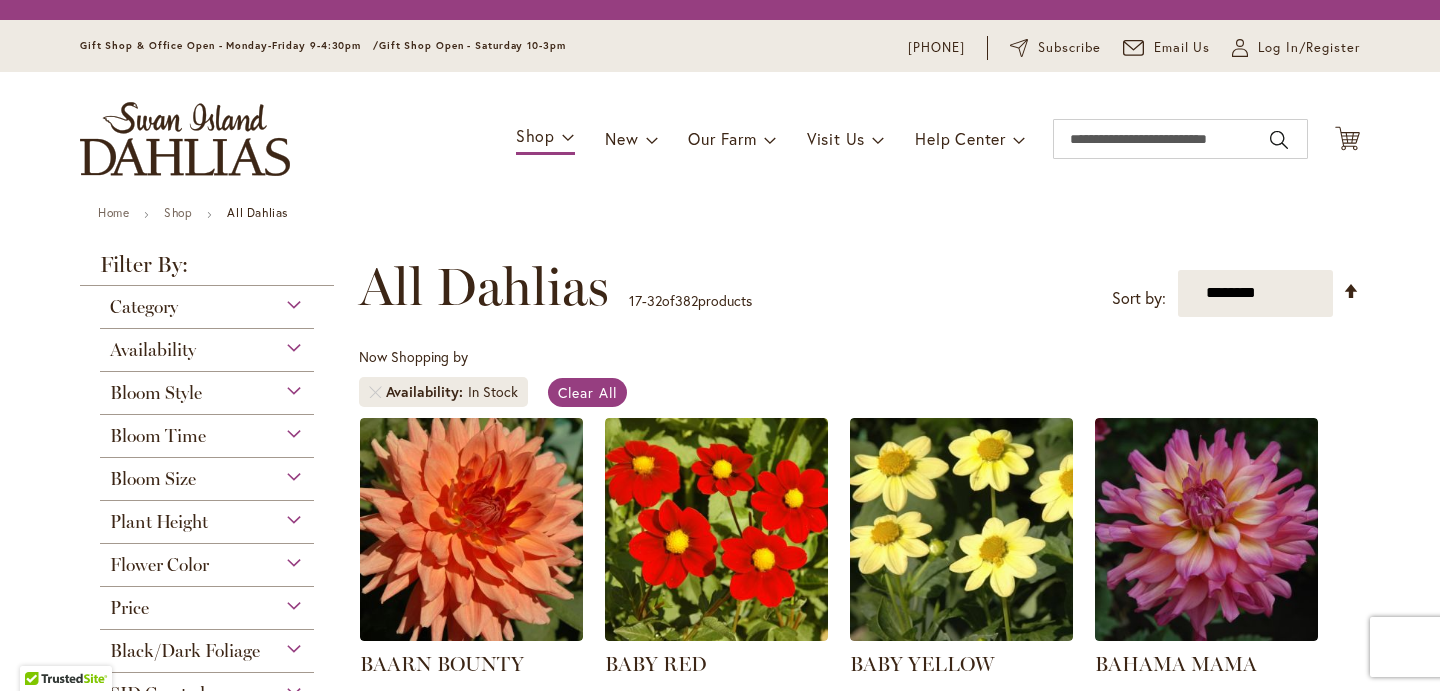 scroll, scrollTop: 0, scrollLeft: 0, axis: both 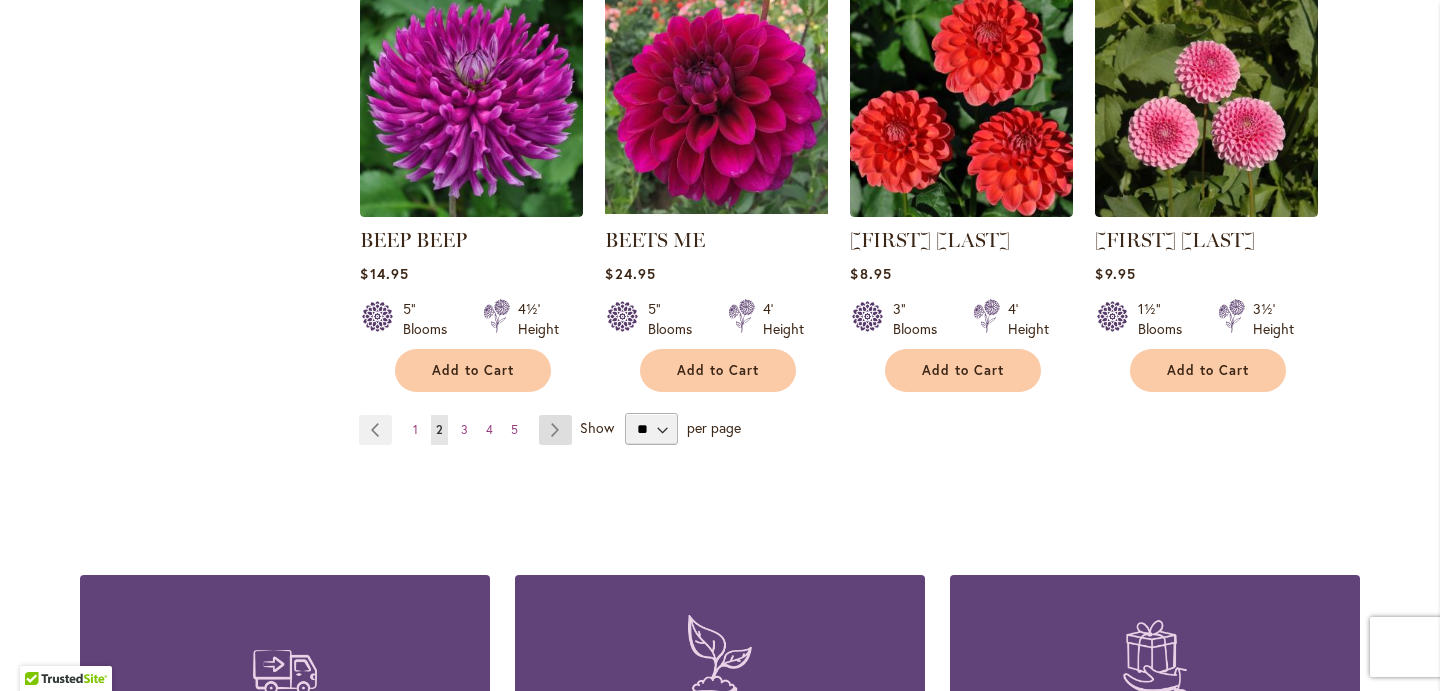 click on "Page
Next" at bounding box center (555, 430) 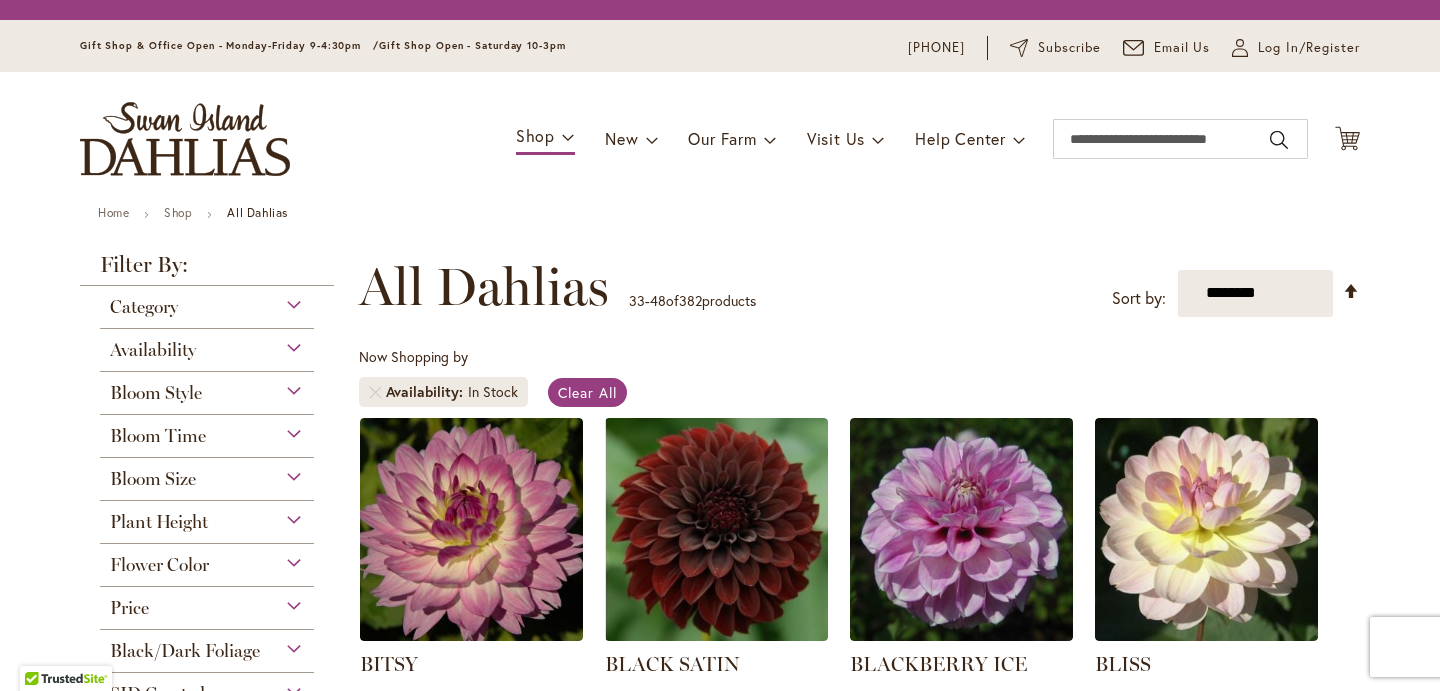 scroll, scrollTop: 0, scrollLeft: 0, axis: both 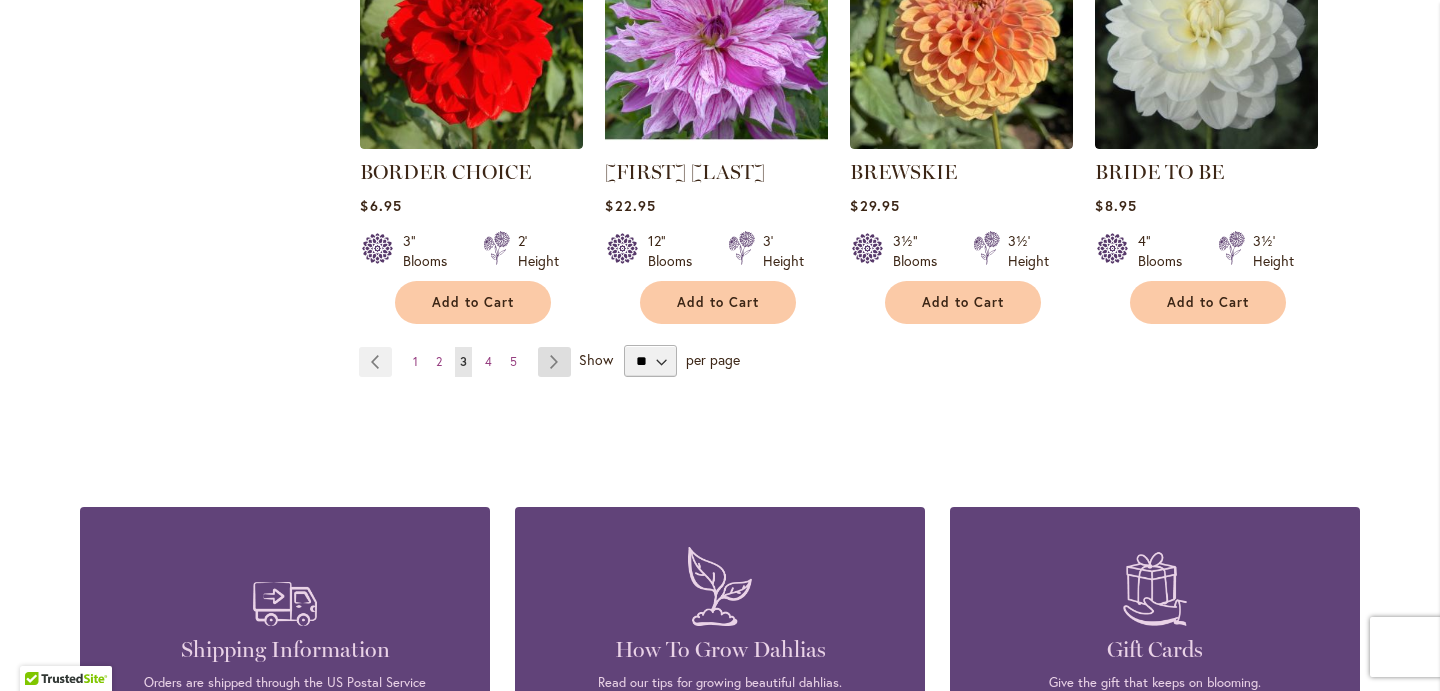 click on "Page
Next" at bounding box center (554, 362) 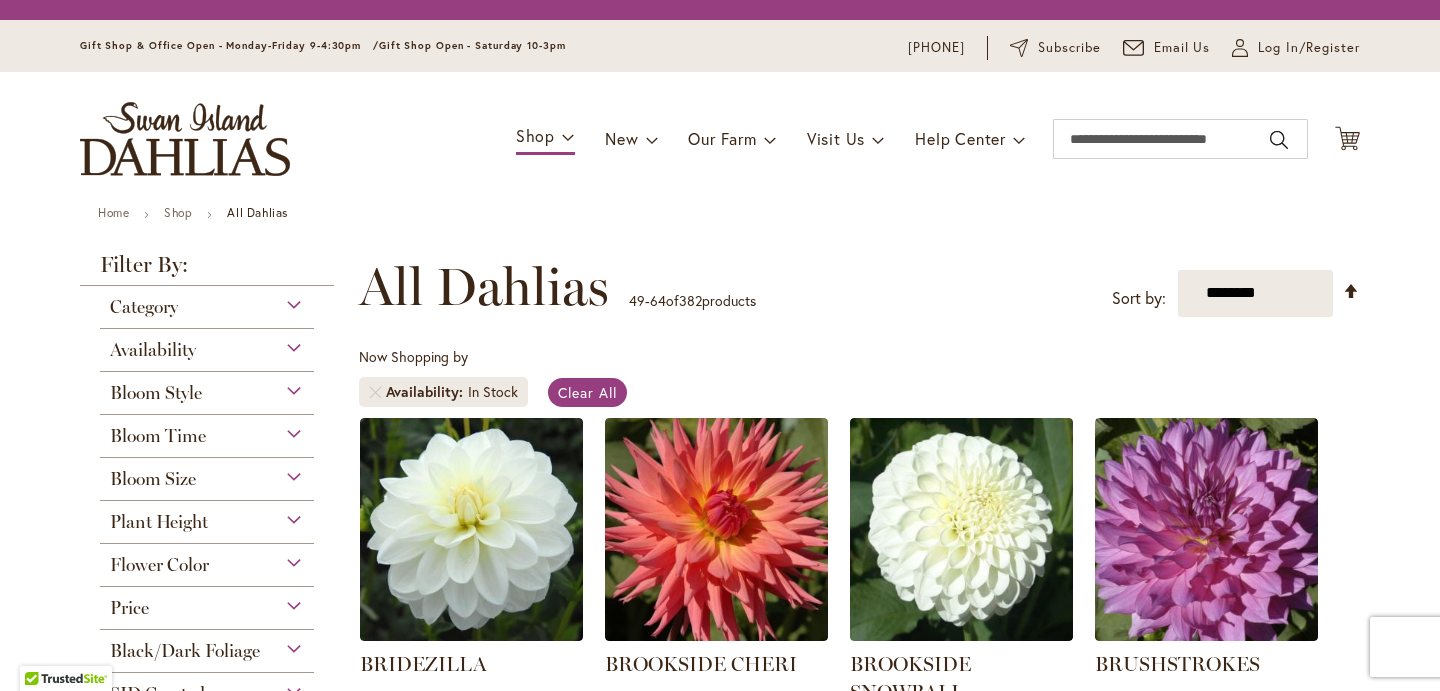 scroll, scrollTop: 0, scrollLeft: 0, axis: both 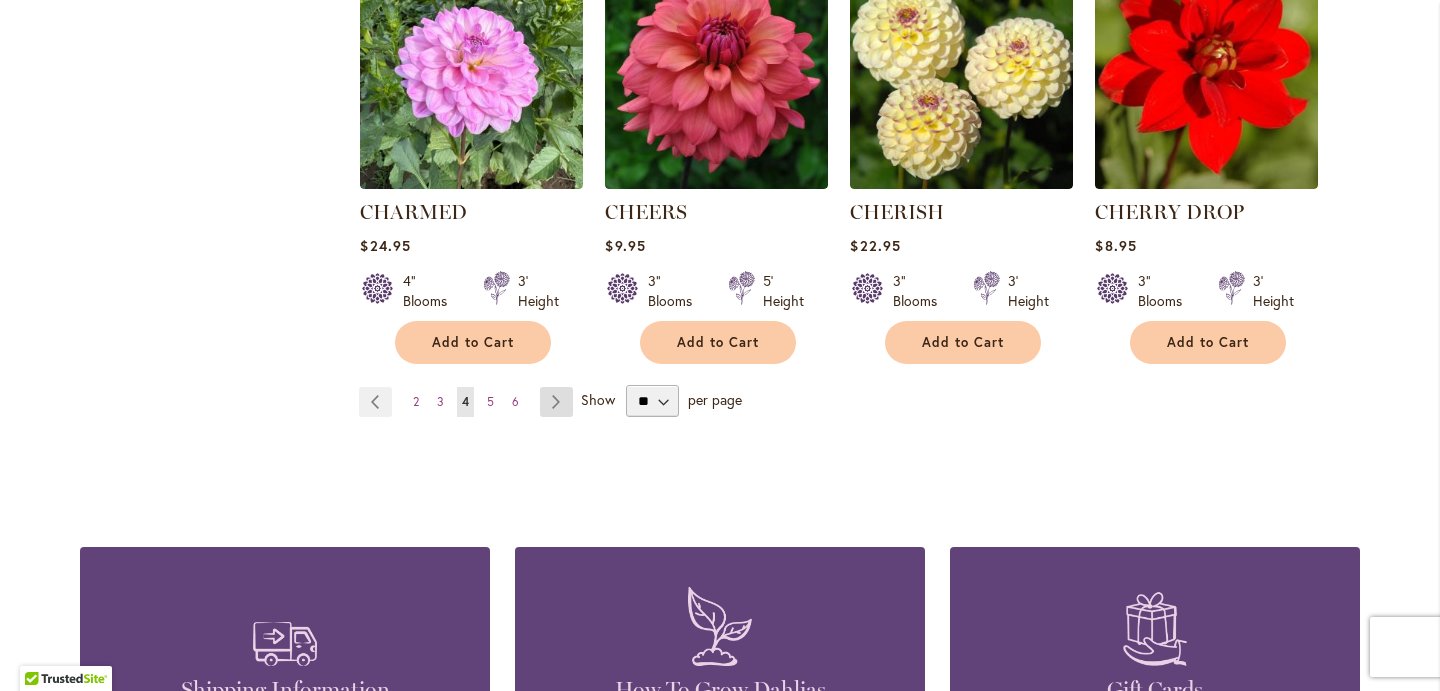 click on "Page
Next" at bounding box center (556, 402) 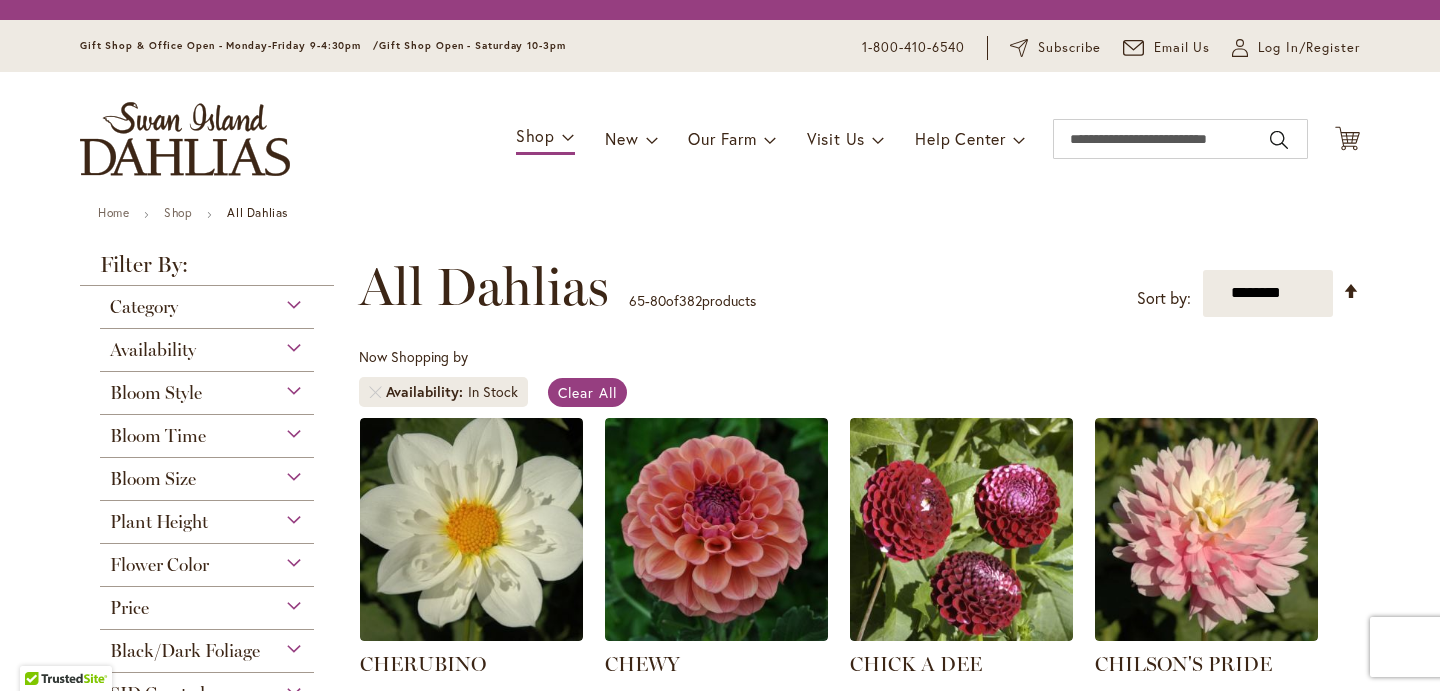 scroll, scrollTop: 0, scrollLeft: 0, axis: both 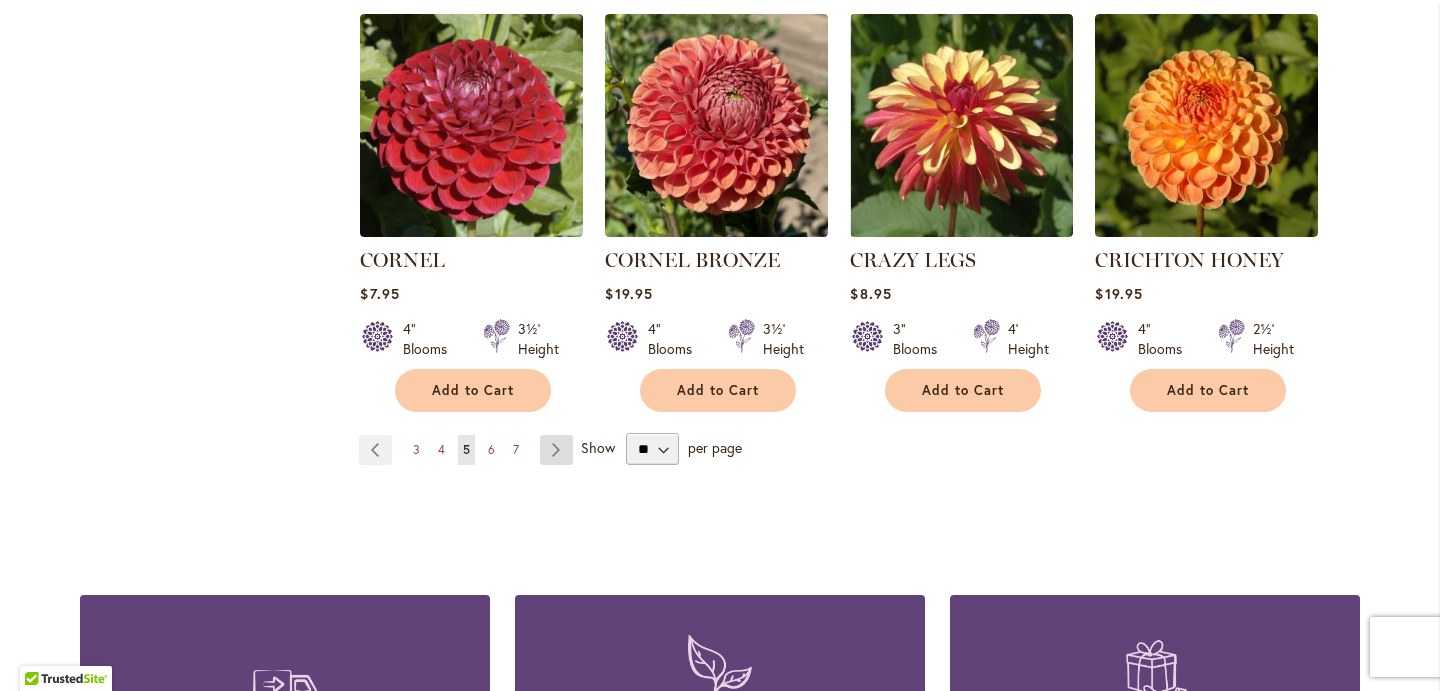click on "Page
Next" at bounding box center [556, 450] 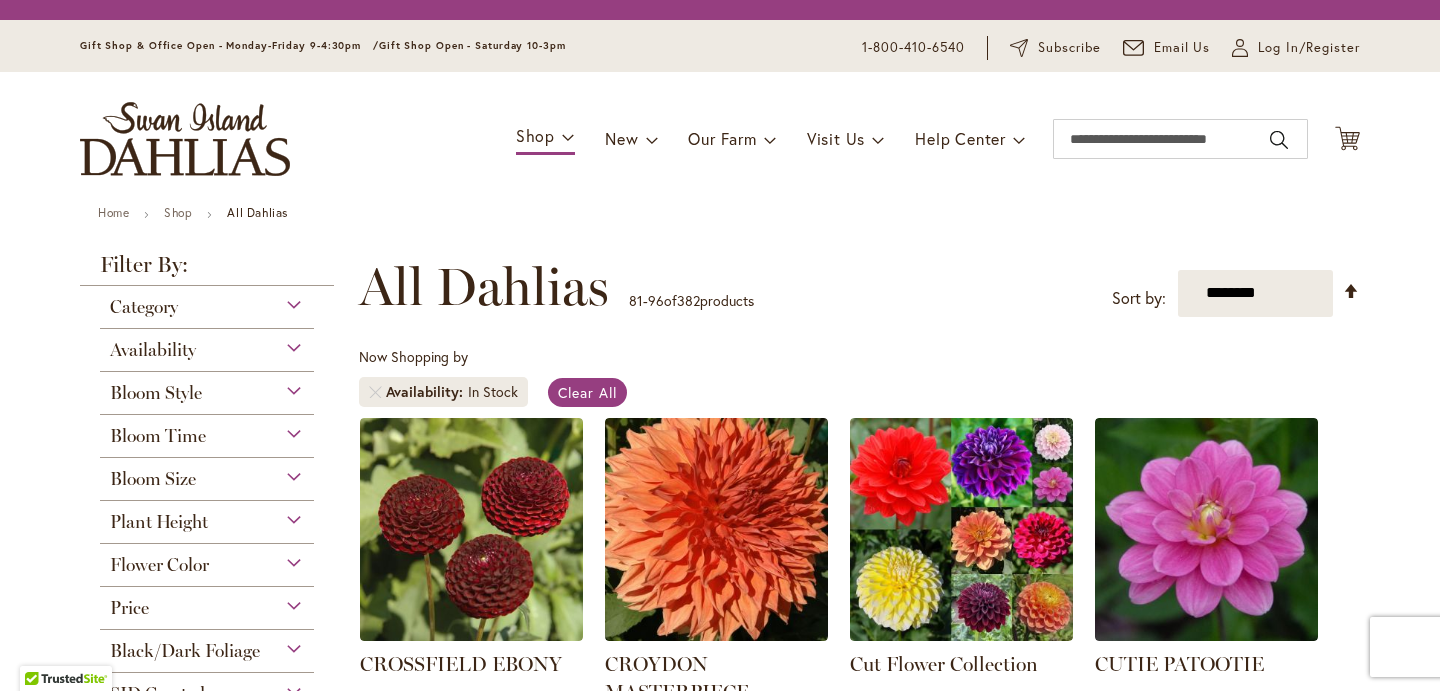 scroll, scrollTop: 0, scrollLeft: 0, axis: both 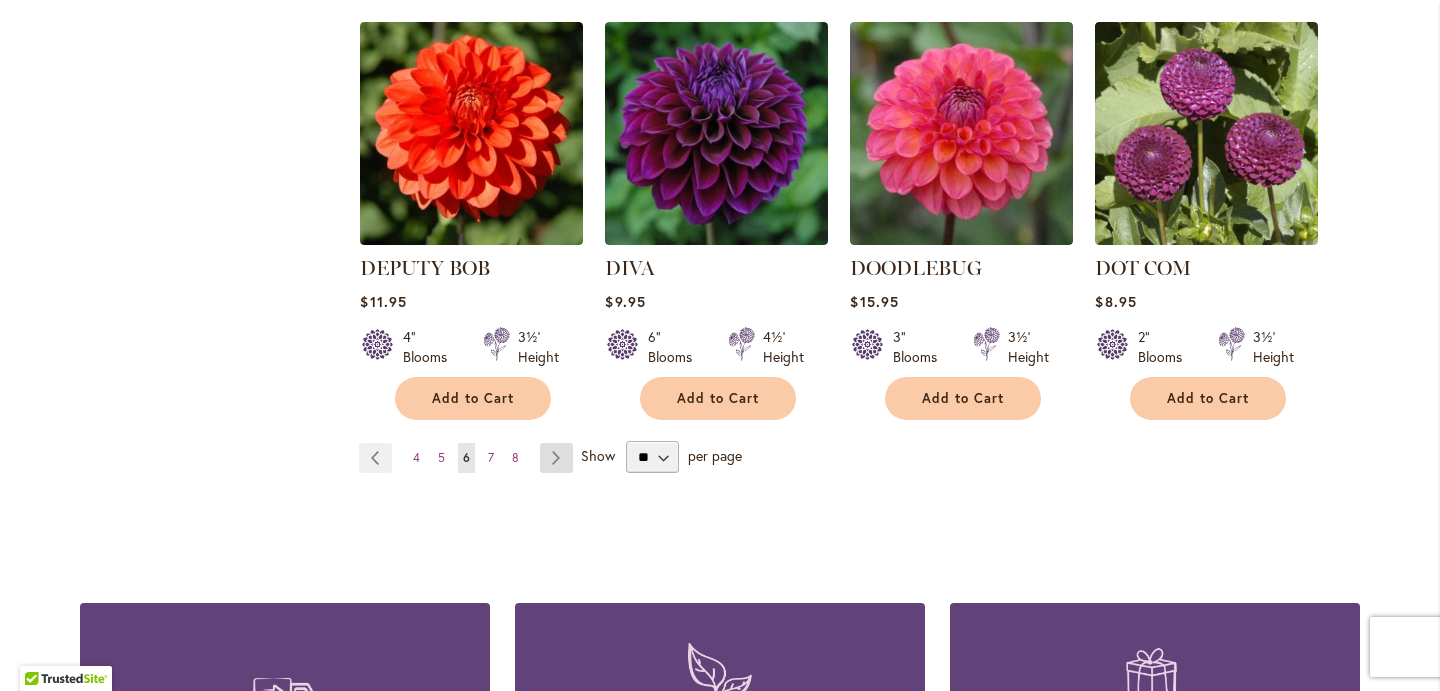 click on "Page
Next" at bounding box center (556, 458) 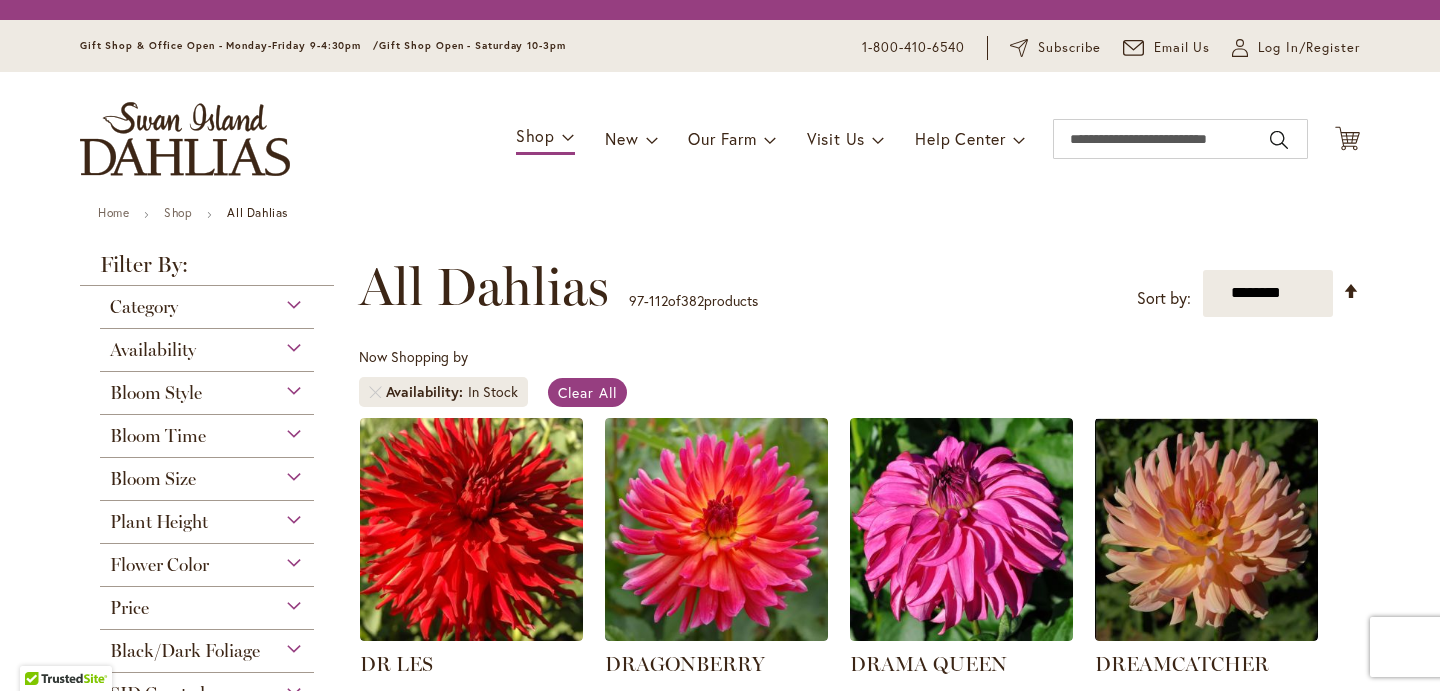 scroll, scrollTop: 0, scrollLeft: 0, axis: both 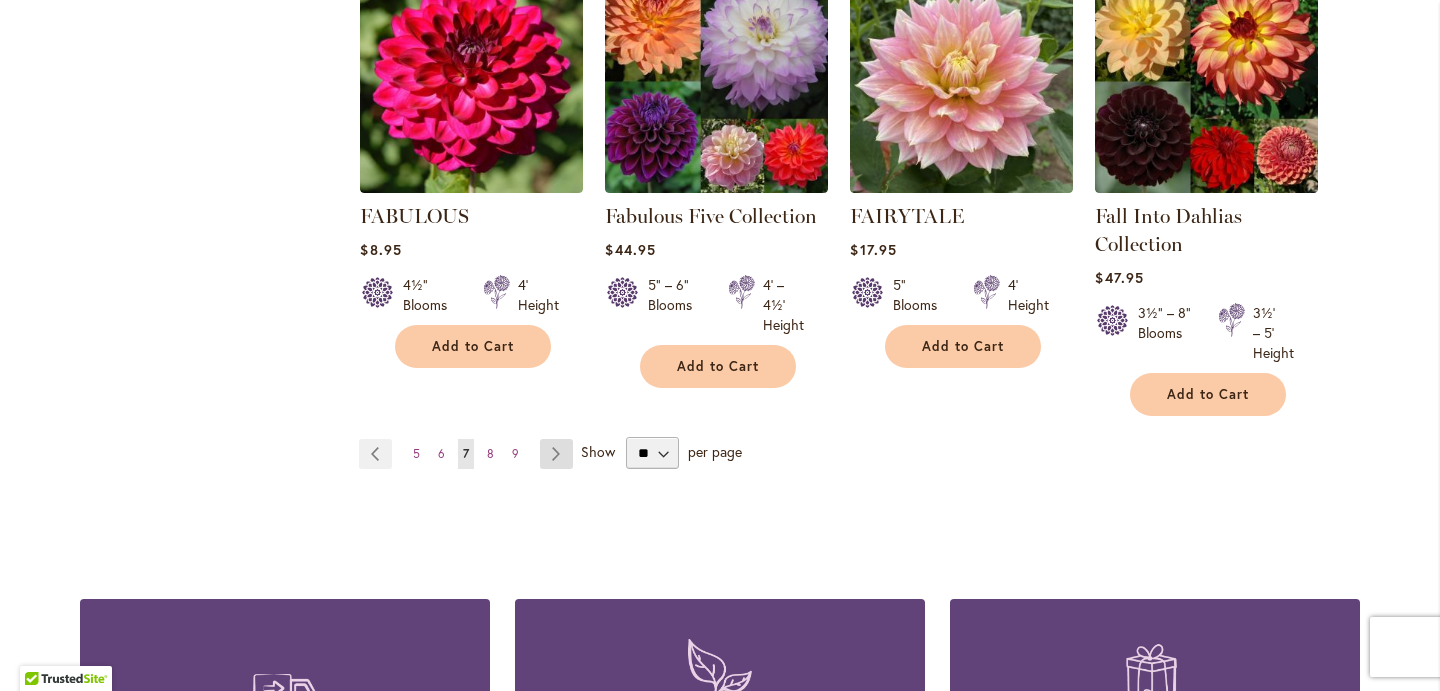 click on "Page
Next" at bounding box center (556, 454) 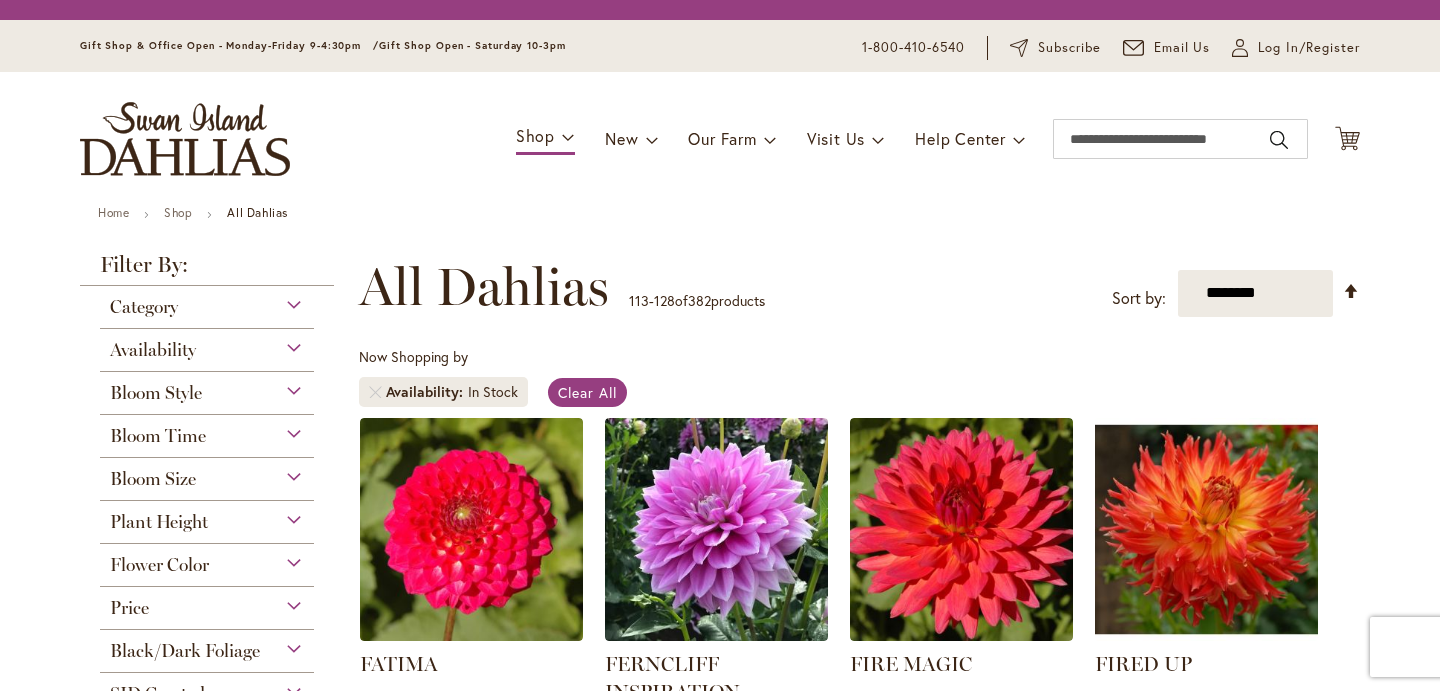 scroll, scrollTop: 0, scrollLeft: 0, axis: both 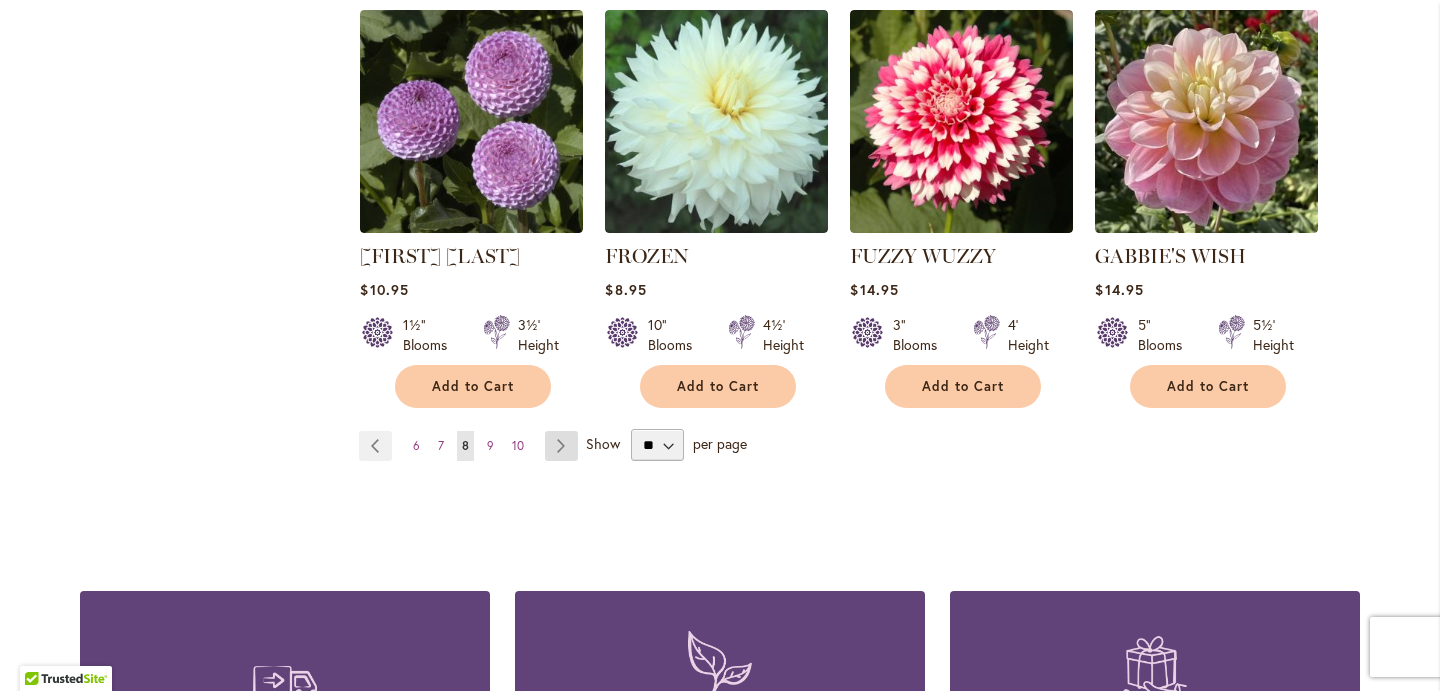 click on "Page
Next" at bounding box center (561, 446) 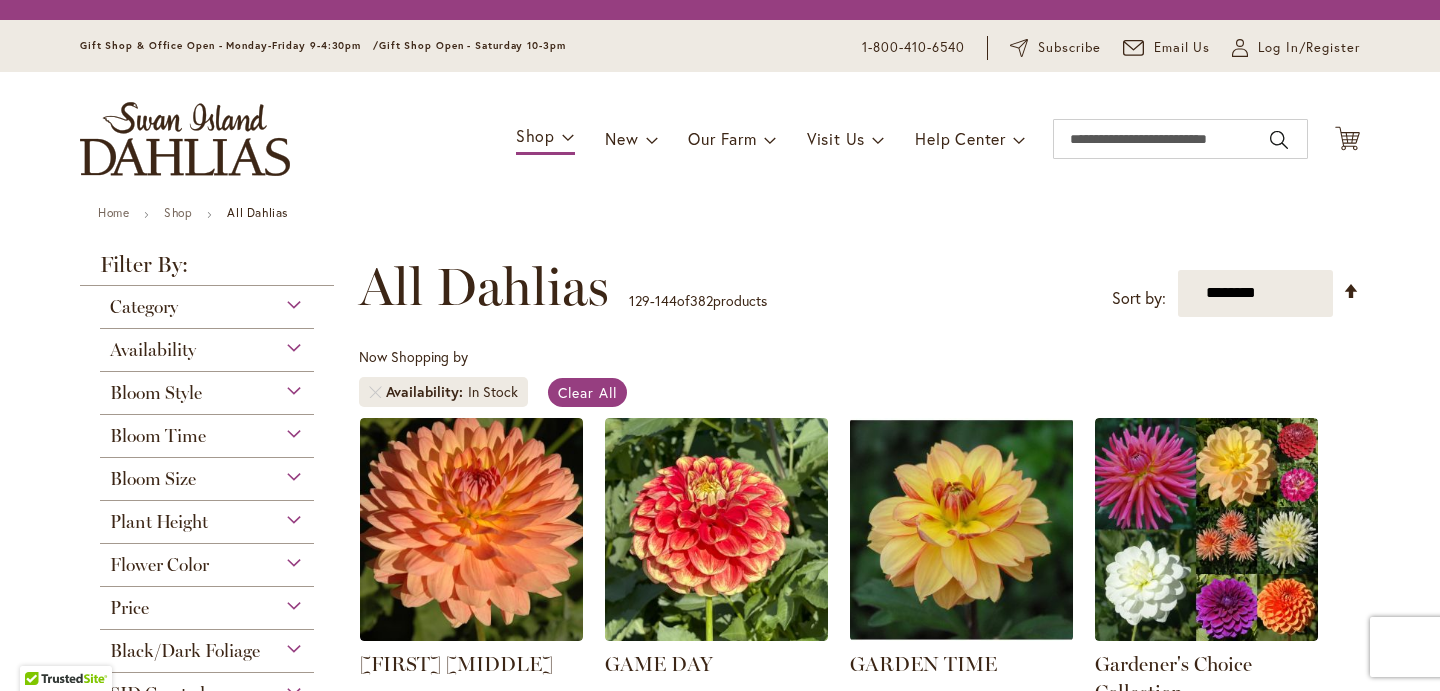 scroll, scrollTop: 0, scrollLeft: 0, axis: both 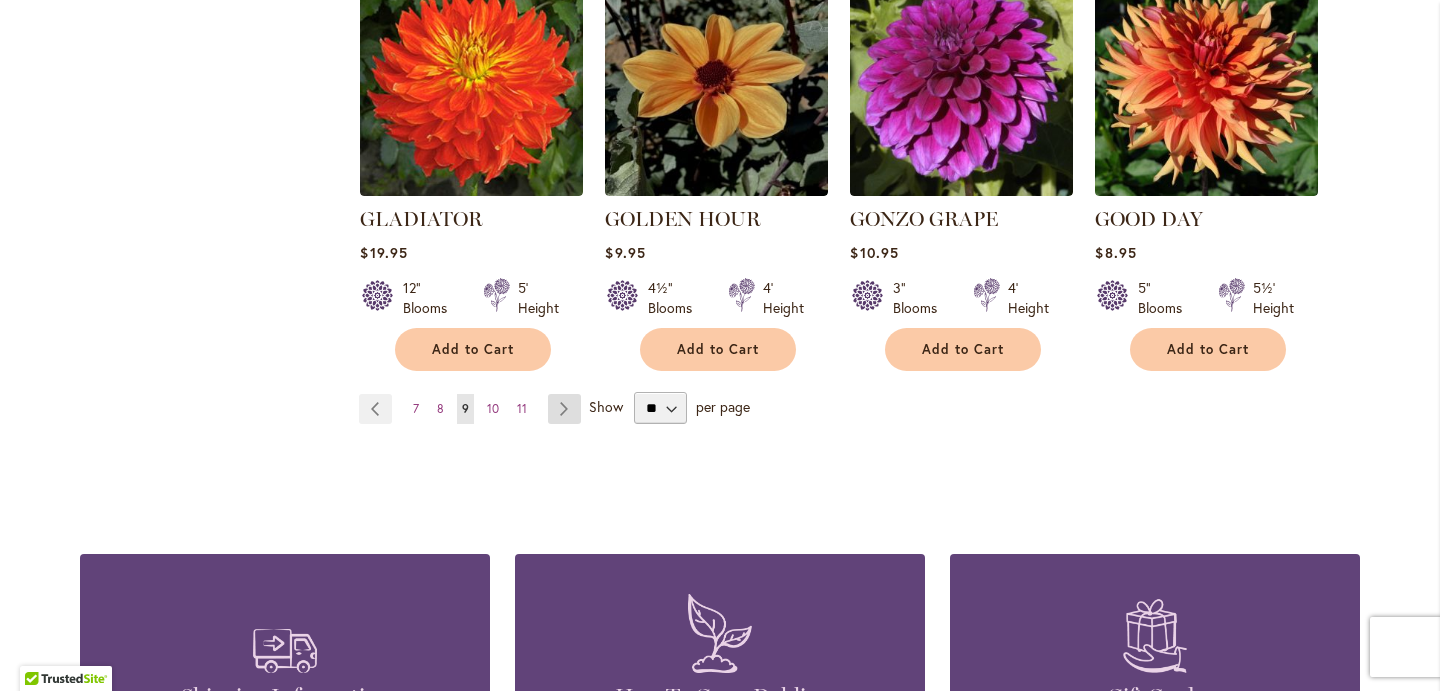 click on "Page
Next" at bounding box center (564, 409) 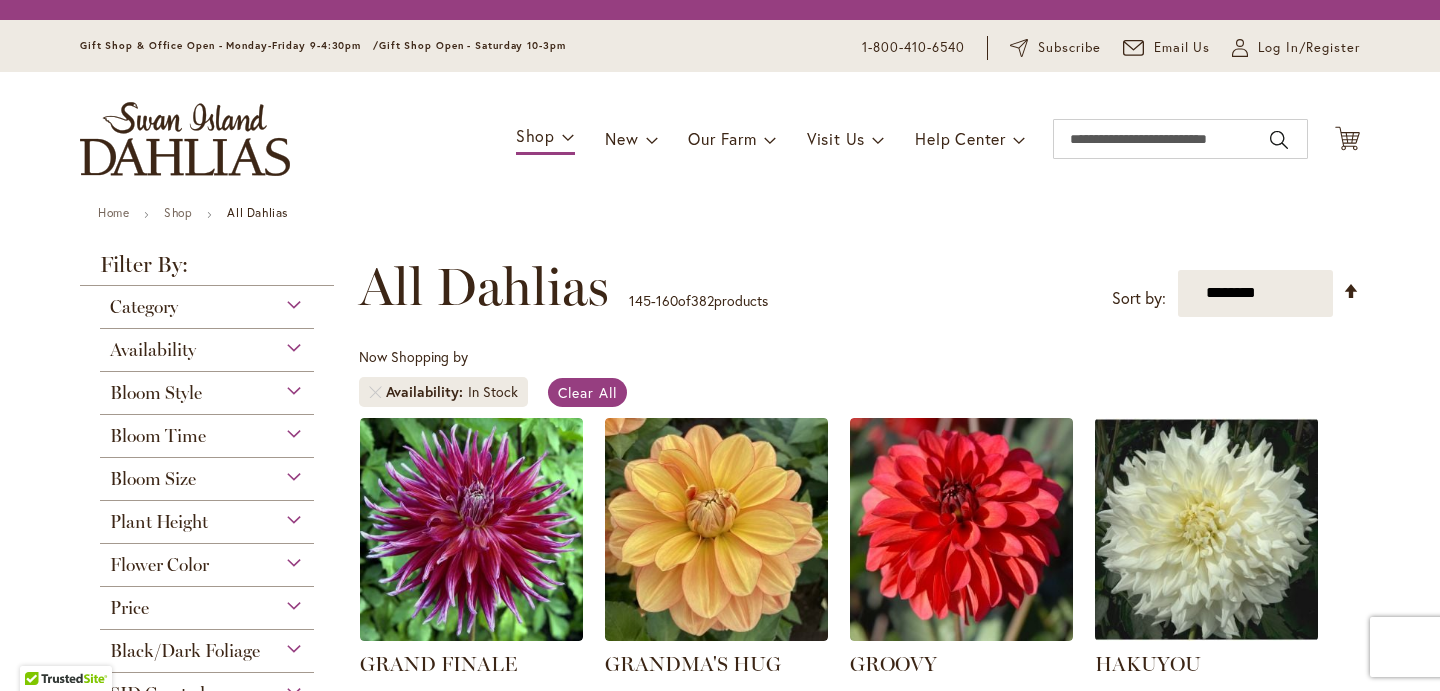 scroll, scrollTop: 0, scrollLeft: 0, axis: both 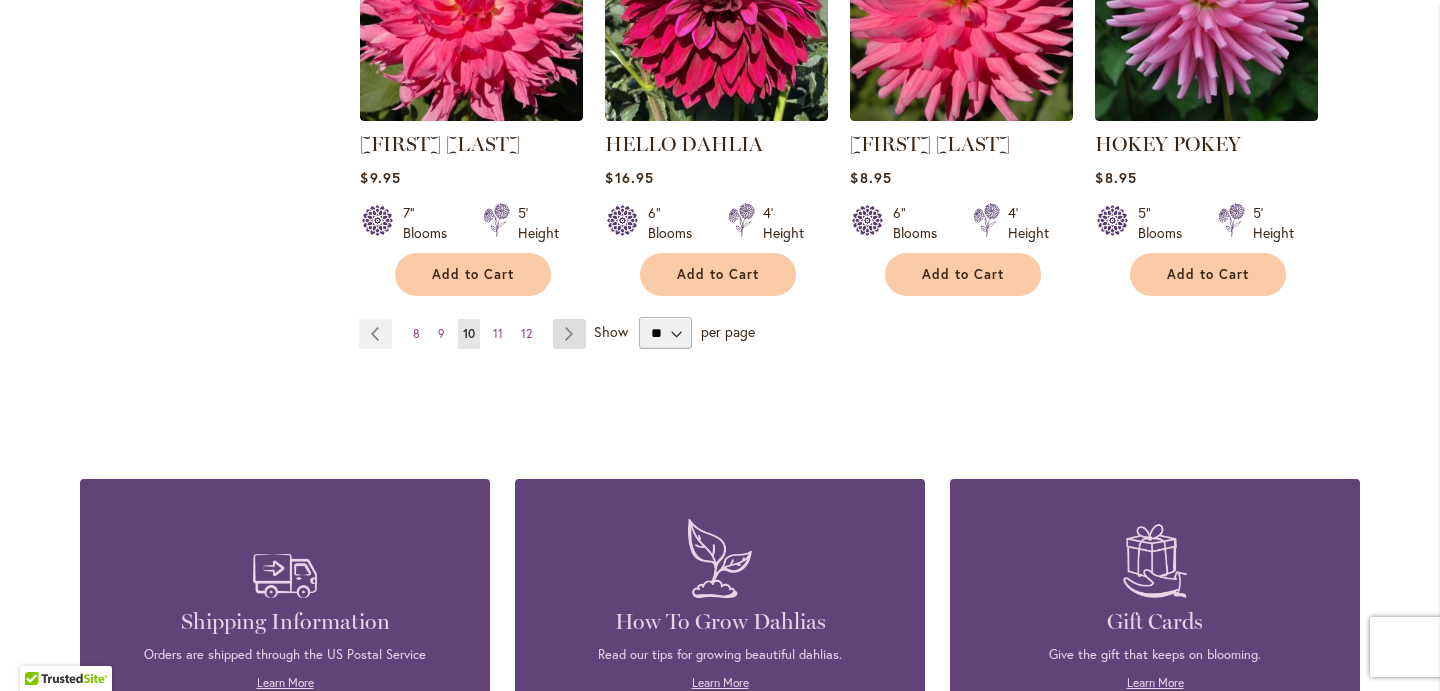 click on "Page
Next" at bounding box center (569, 334) 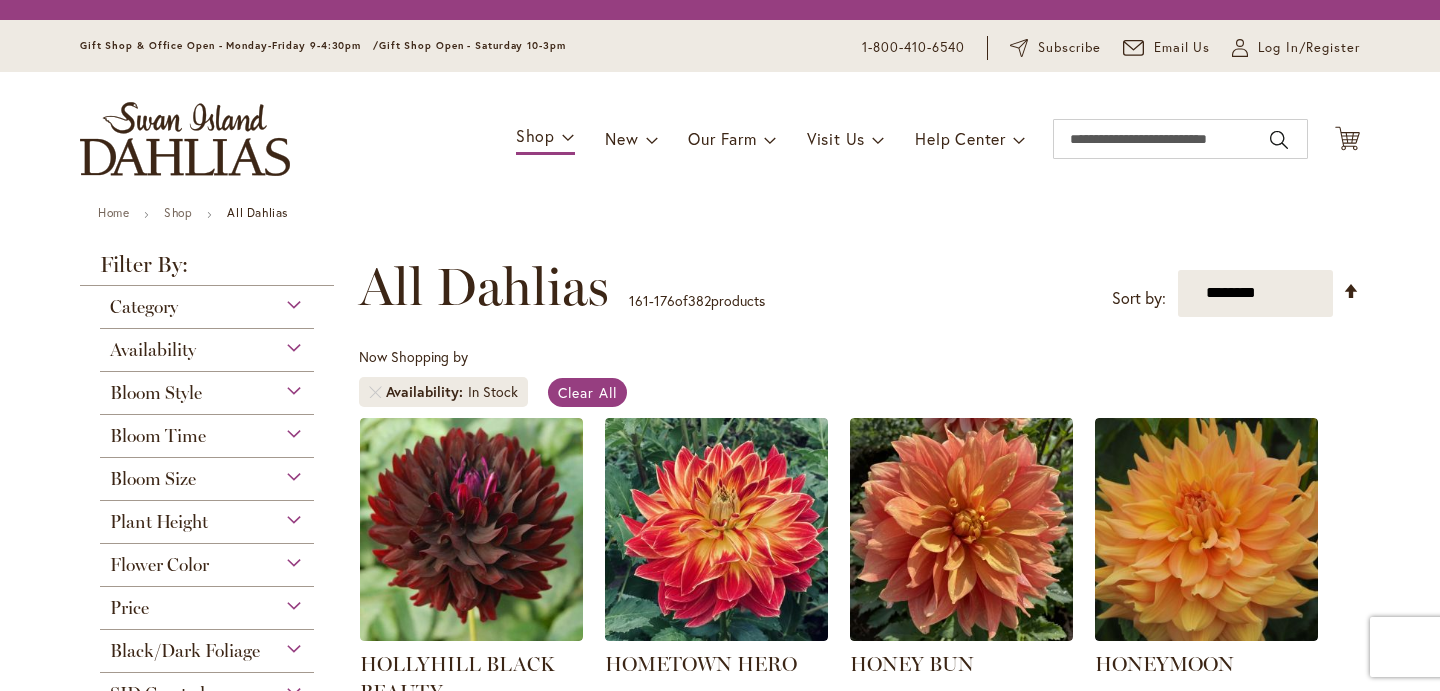 scroll, scrollTop: 0, scrollLeft: 0, axis: both 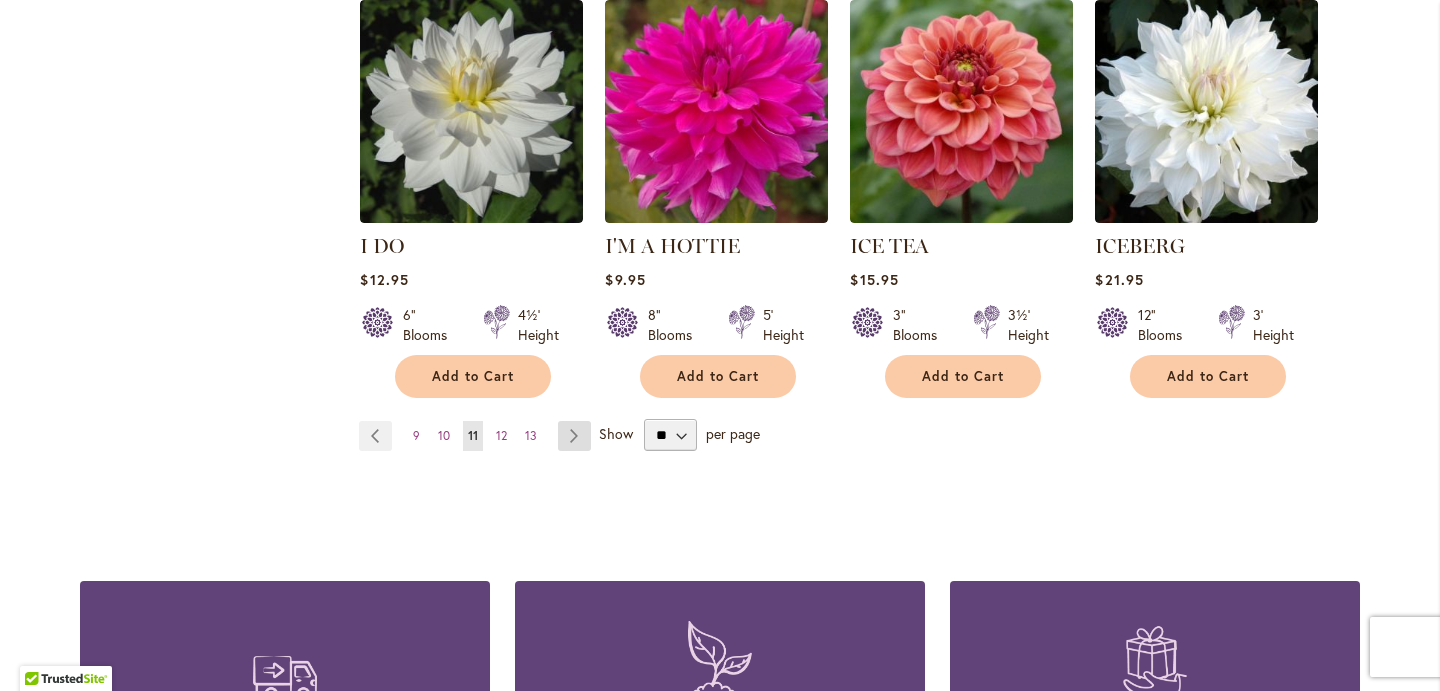 click on "Page
Next" at bounding box center [574, 436] 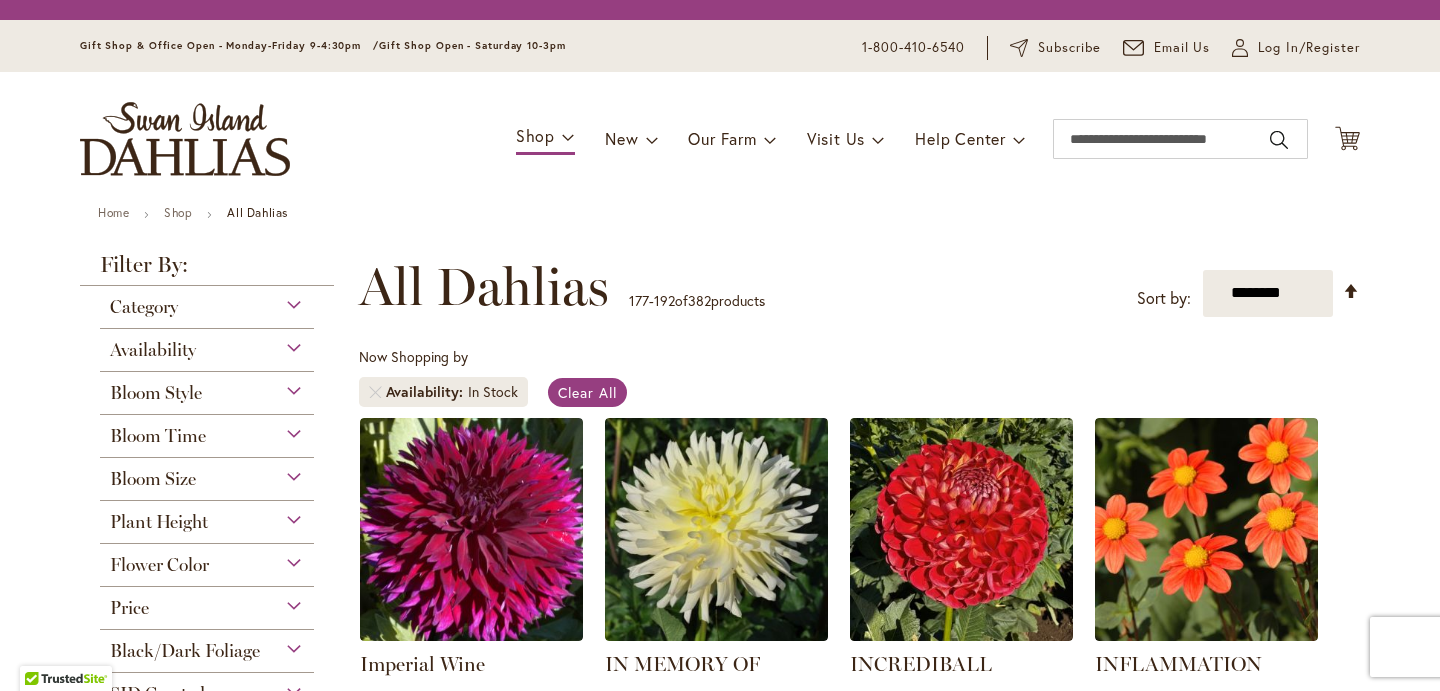 scroll, scrollTop: 0, scrollLeft: 0, axis: both 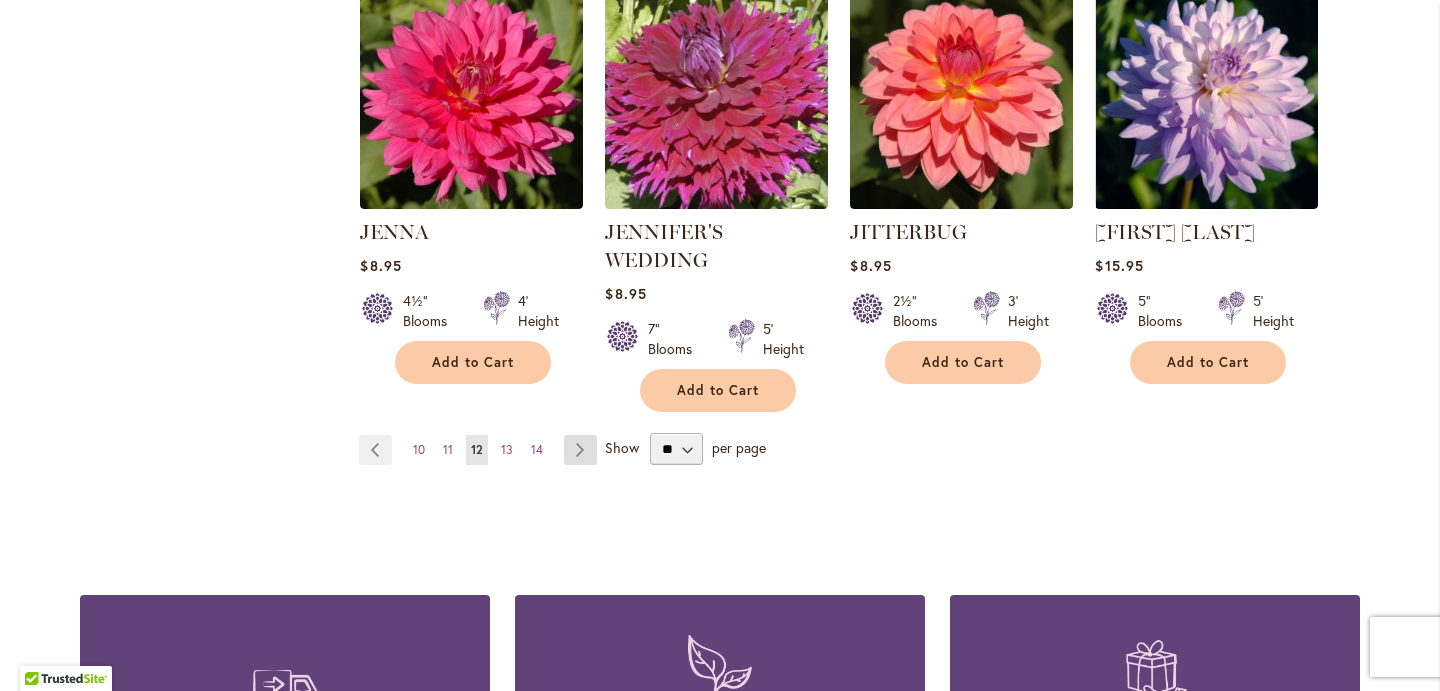 click on "Page
Next" at bounding box center [580, 450] 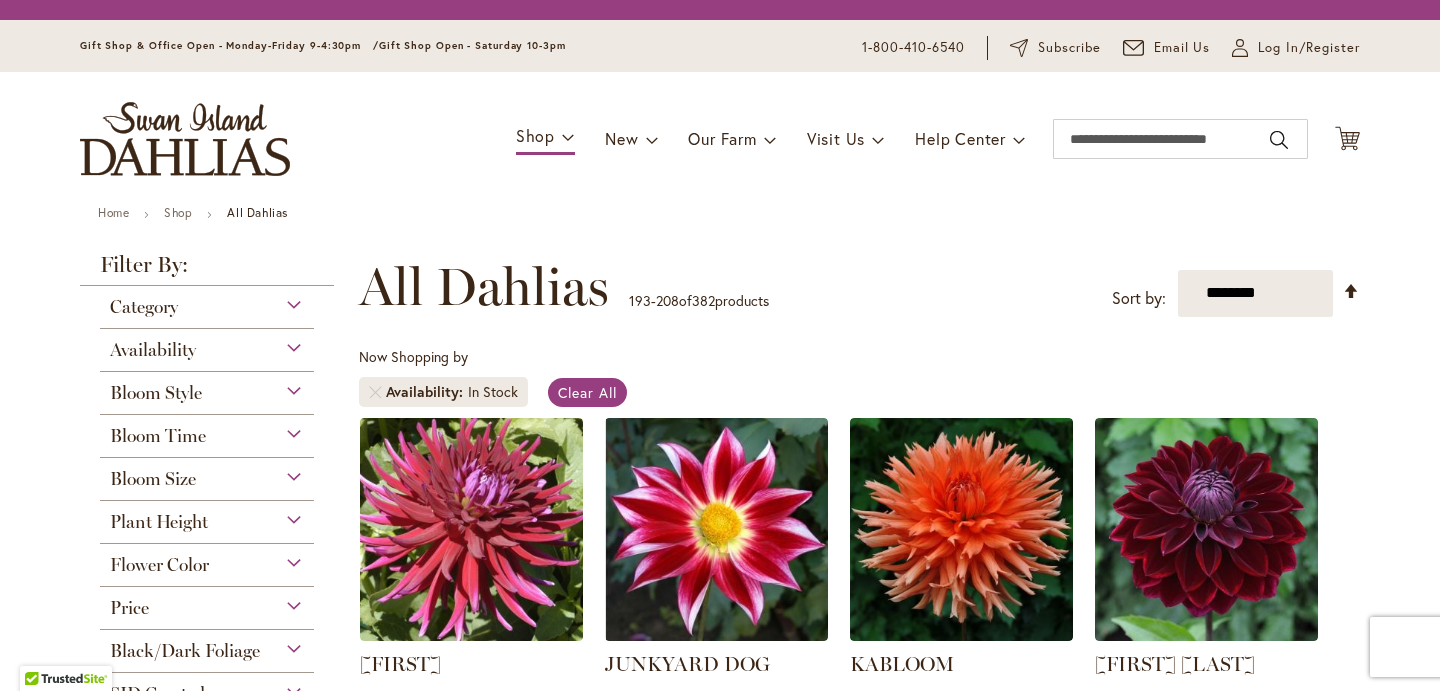 scroll, scrollTop: 0, scrollLeft: 0, axis: both 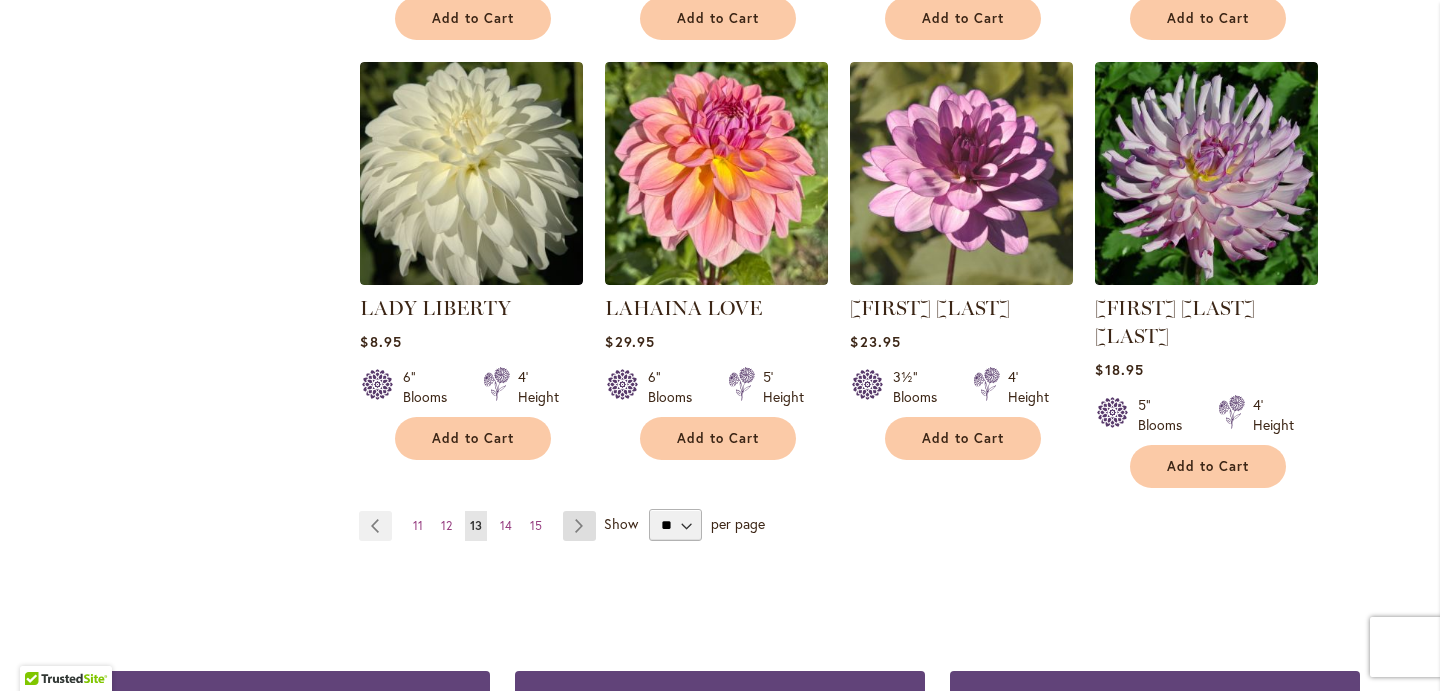 click on "Page
Next" at bounding box center (579, 526) 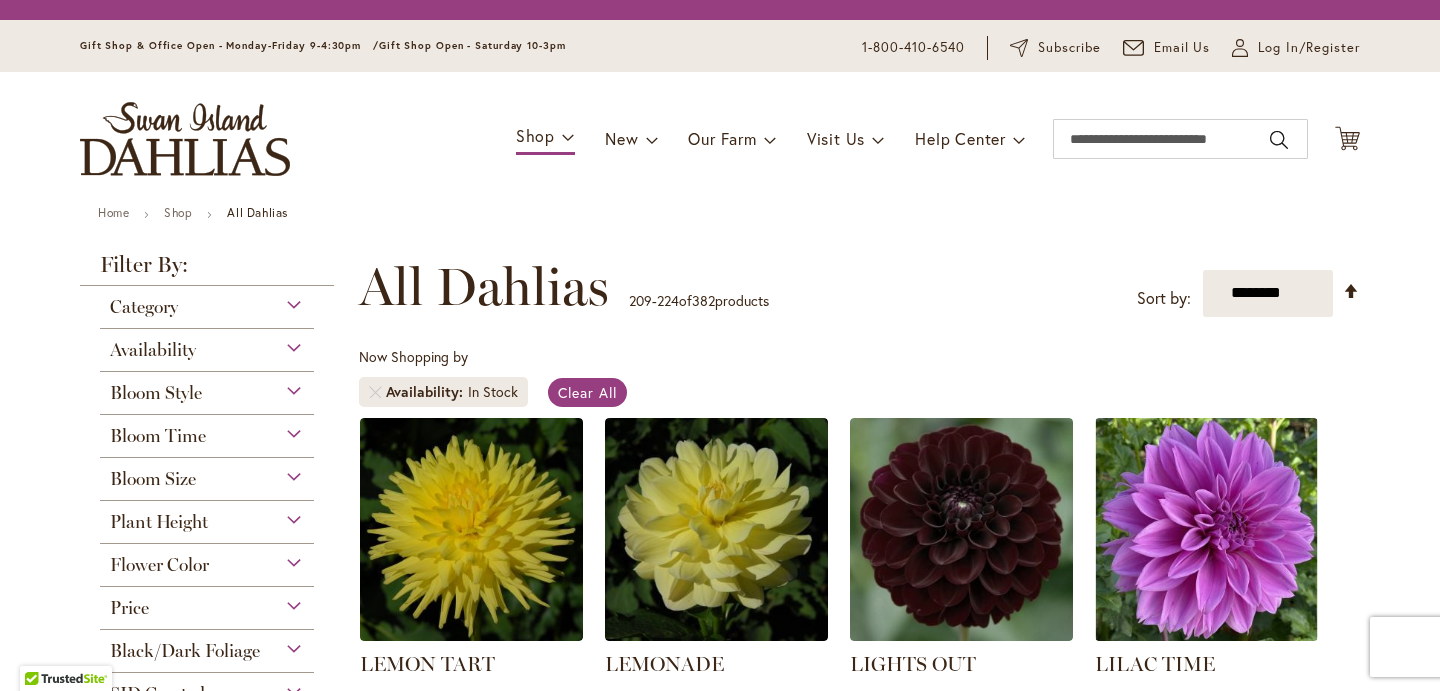 scroll, scrollTop: 0, scrollLeft: 0, axis: both 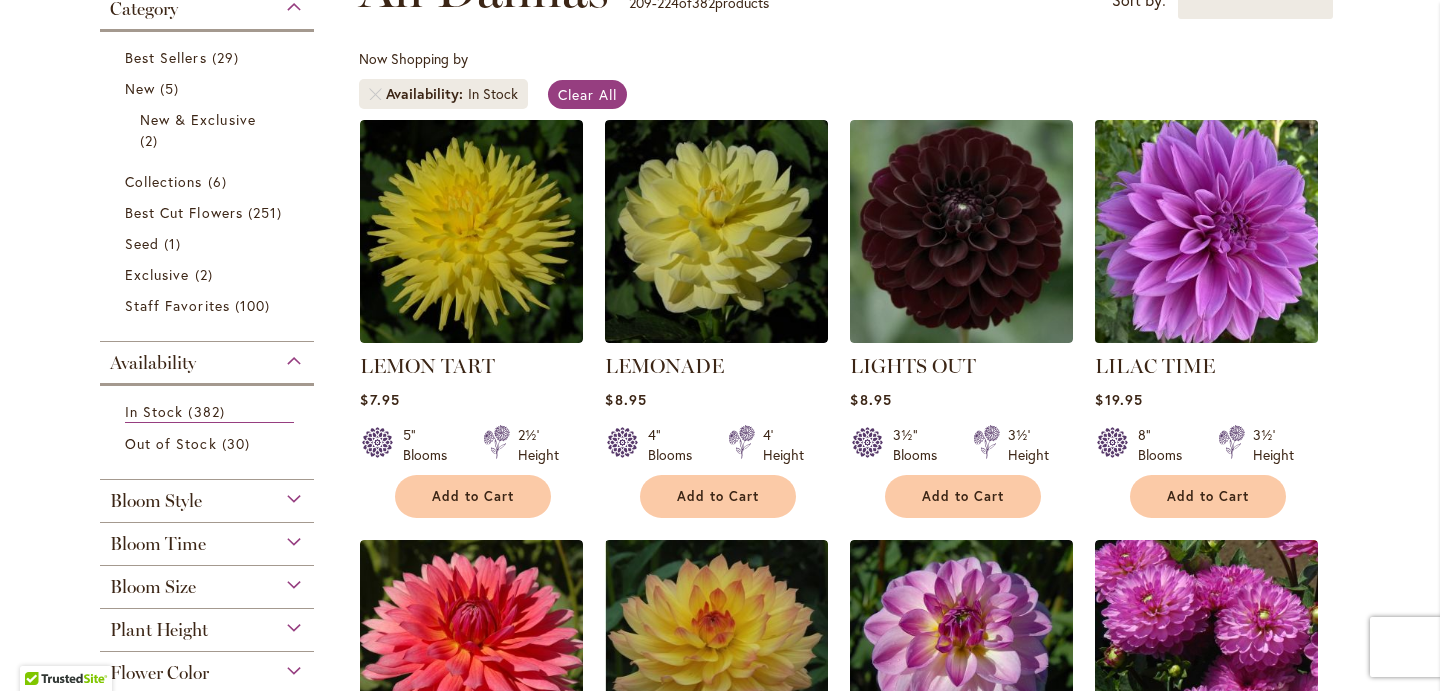 click at bounding box center [1207, 231] 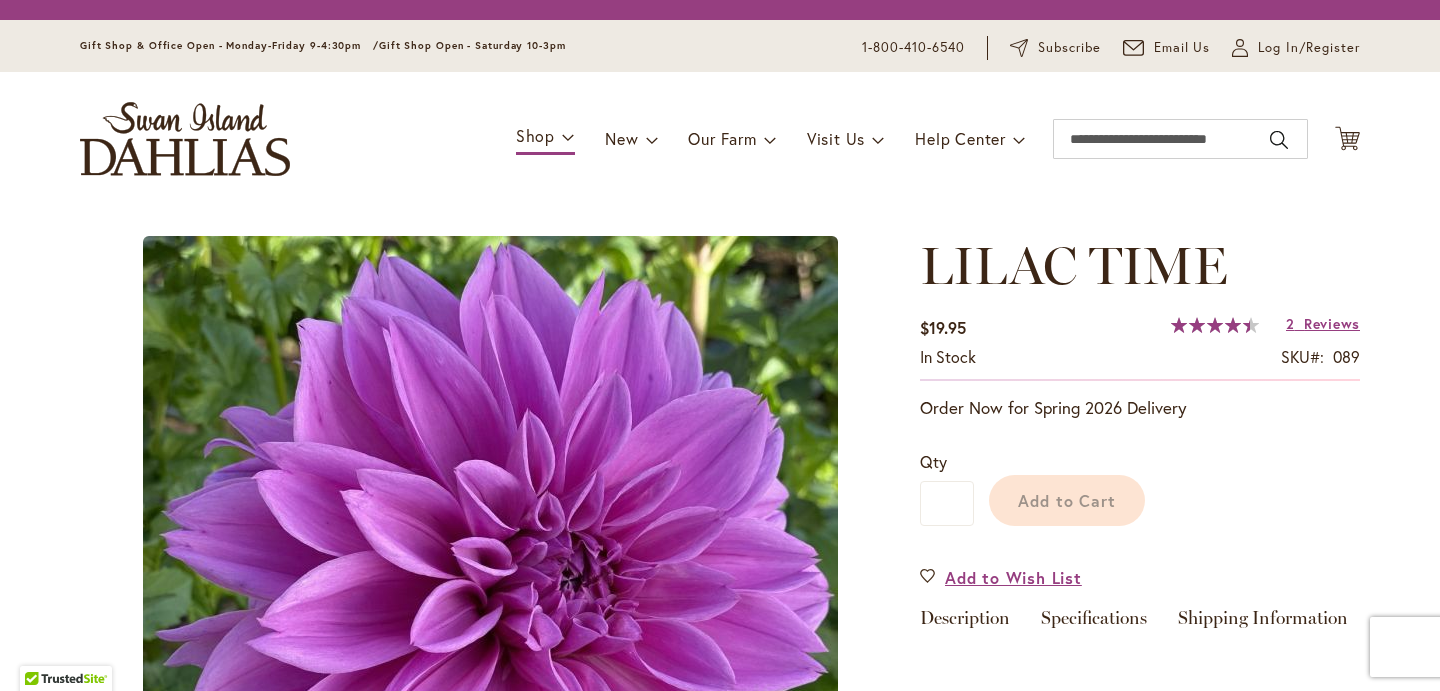 scroll, scrollTop: 0, scrollLeft: 0, axis: both 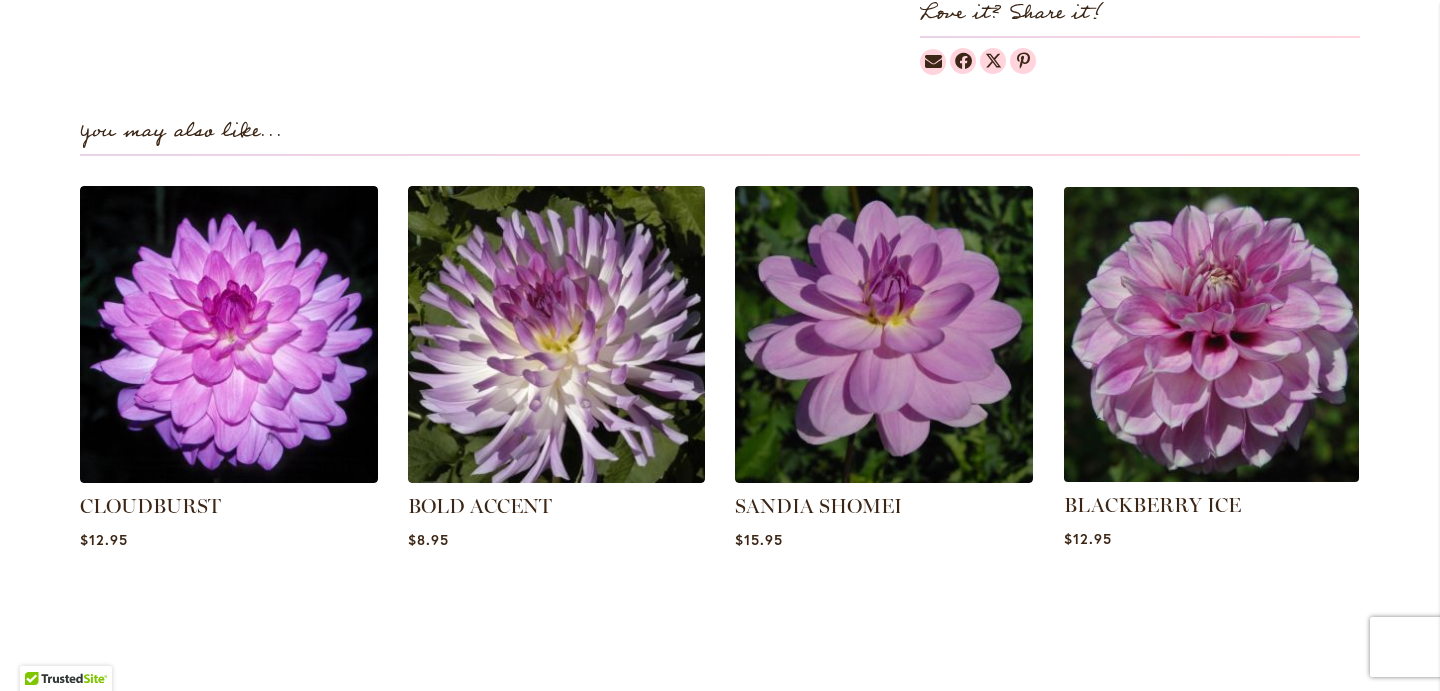 click at bounding box center [1211, 334] 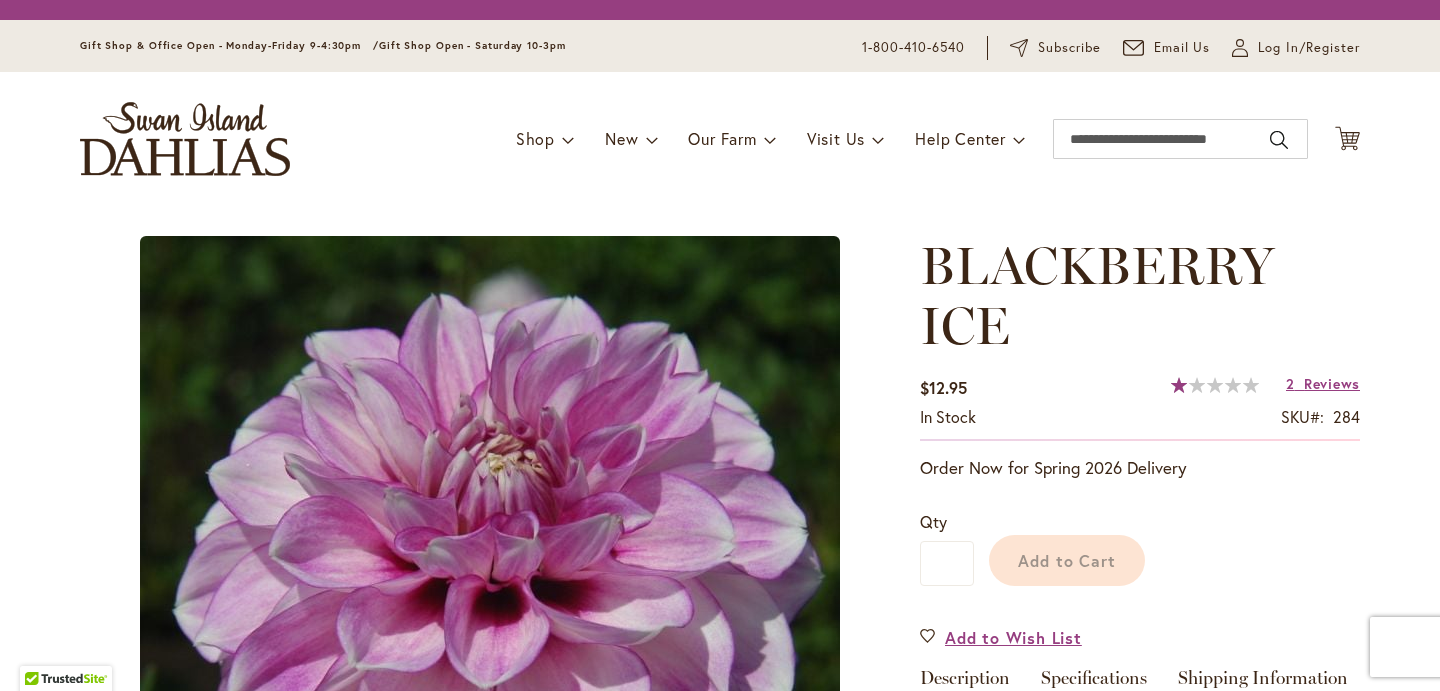 scroll, scrollTop: 0, scrollLeft: 0, axis: both 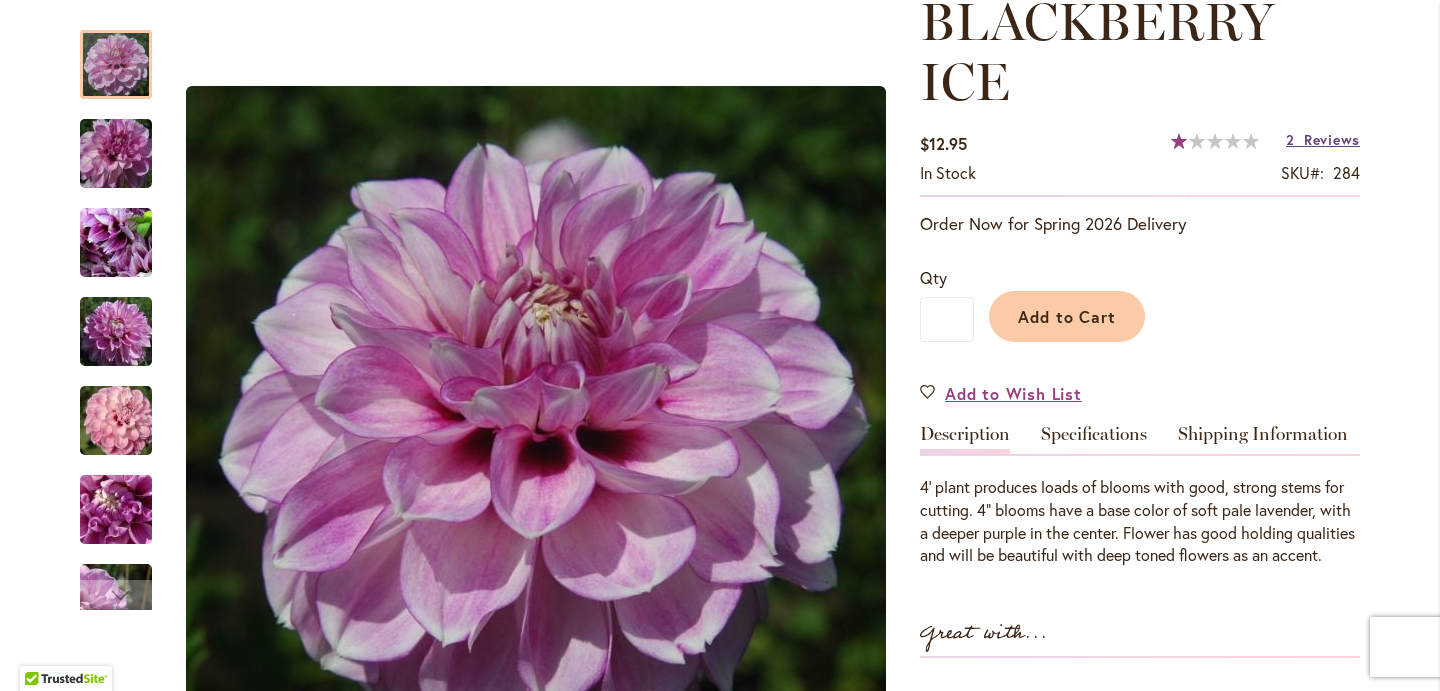 click on "Reviews" at bounding box center [1332, 139] 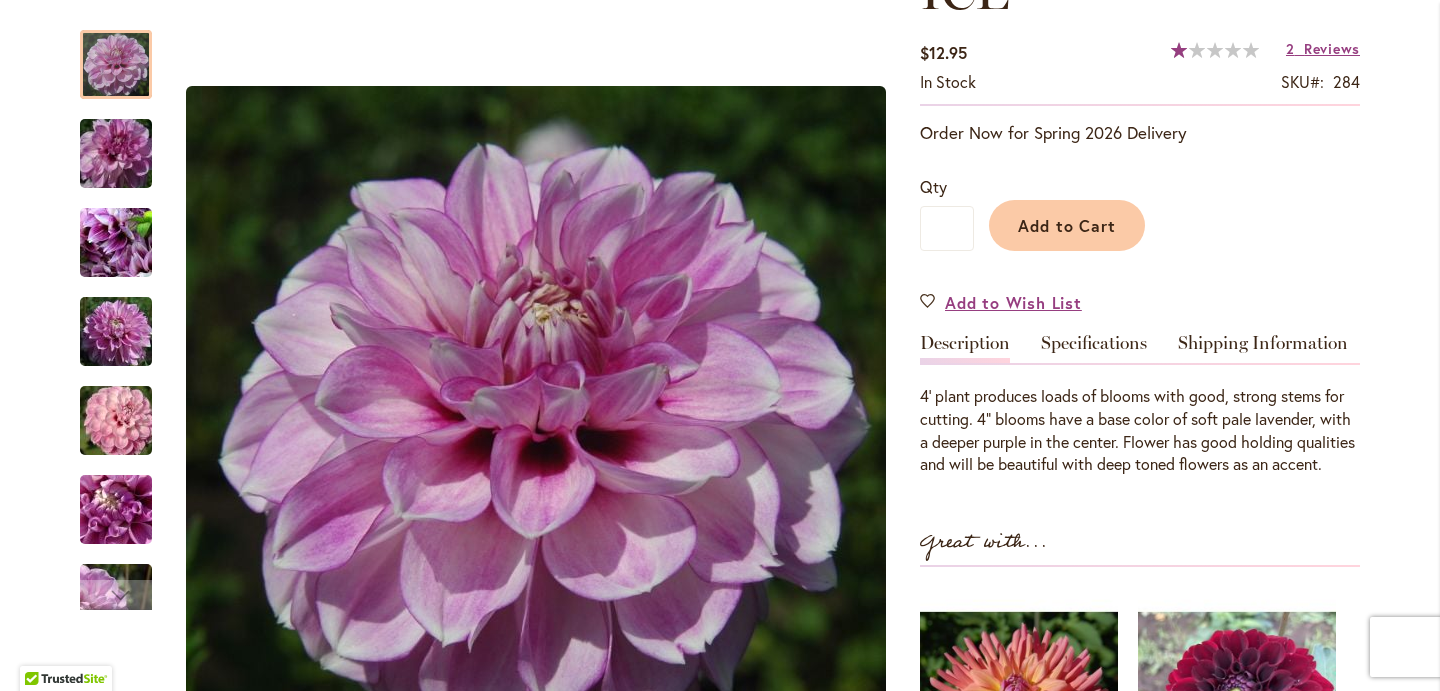 scroll, scrollTop: 384, scrollLeft: 0, axis: vertical 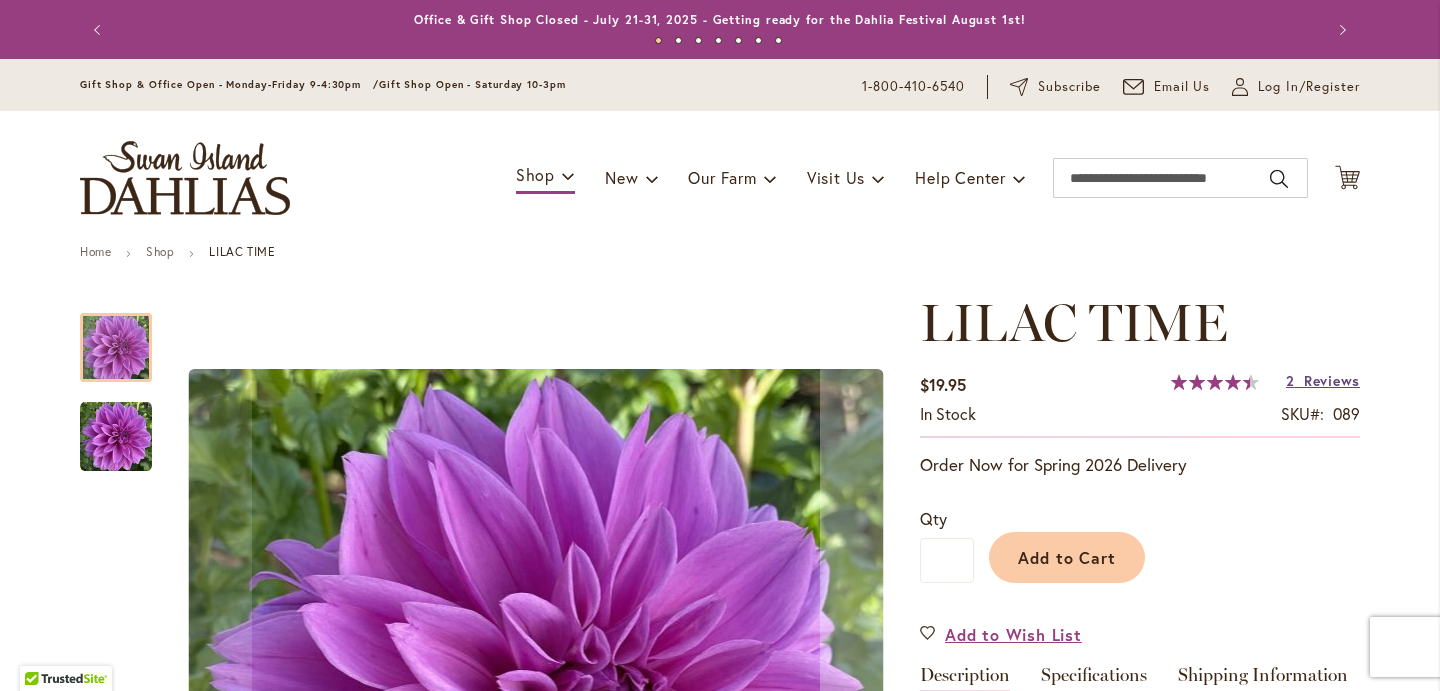 click on "Reviews" at bounding box center [1332, 380] 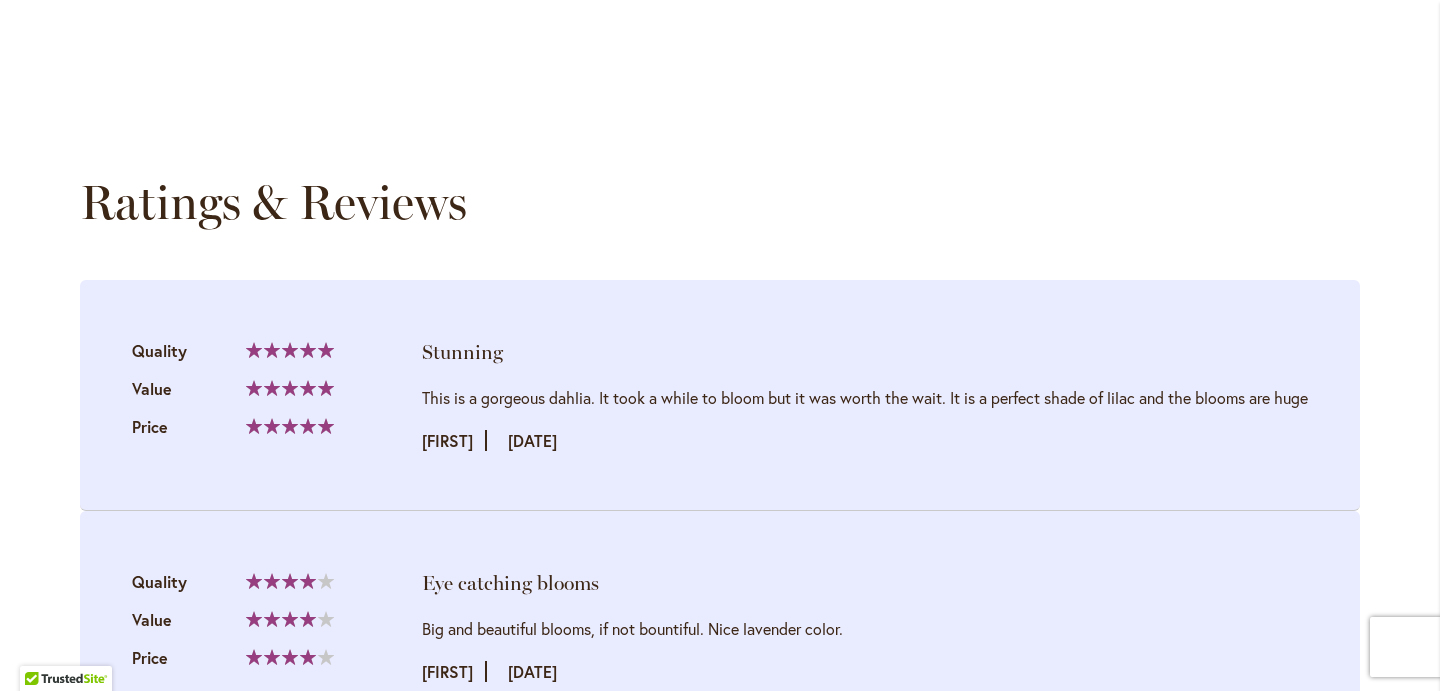 scroll, scrollTop: 1997, scrollLeft: 0, axis: vertical 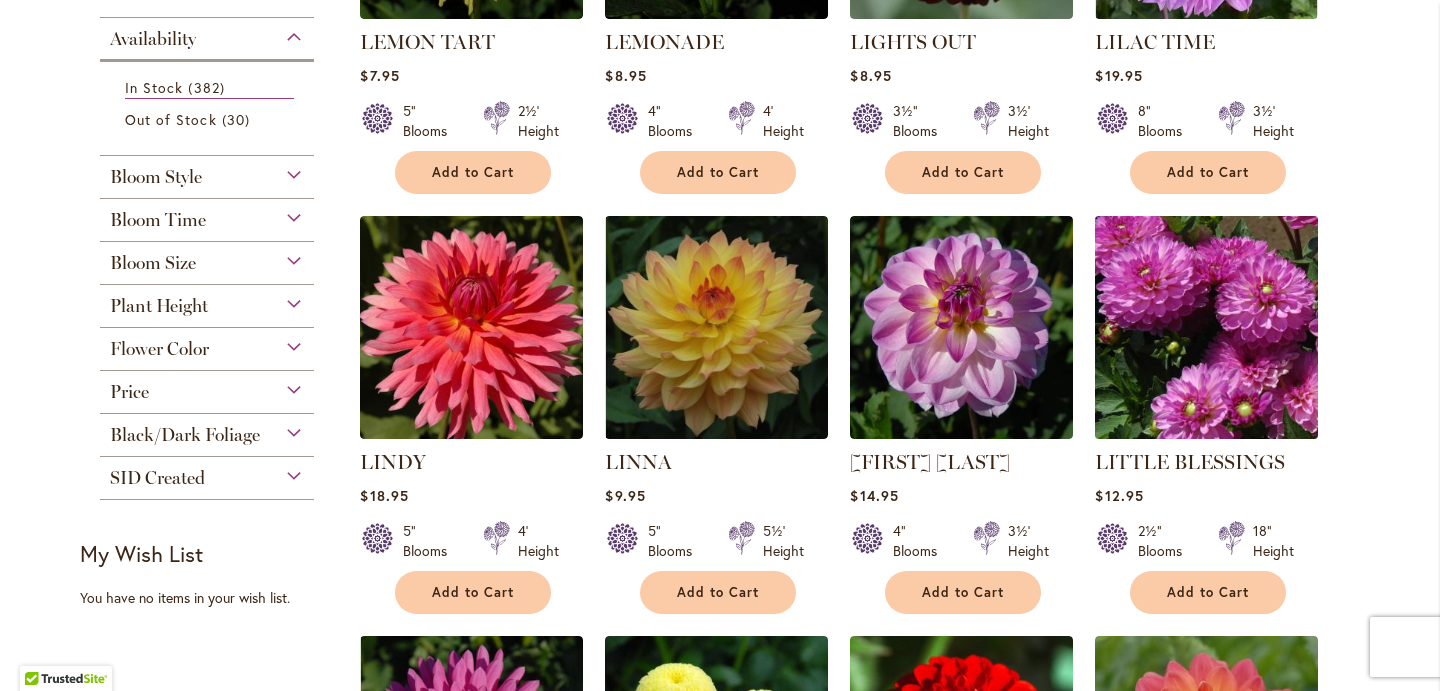 click at bounding box center (1207, 327) 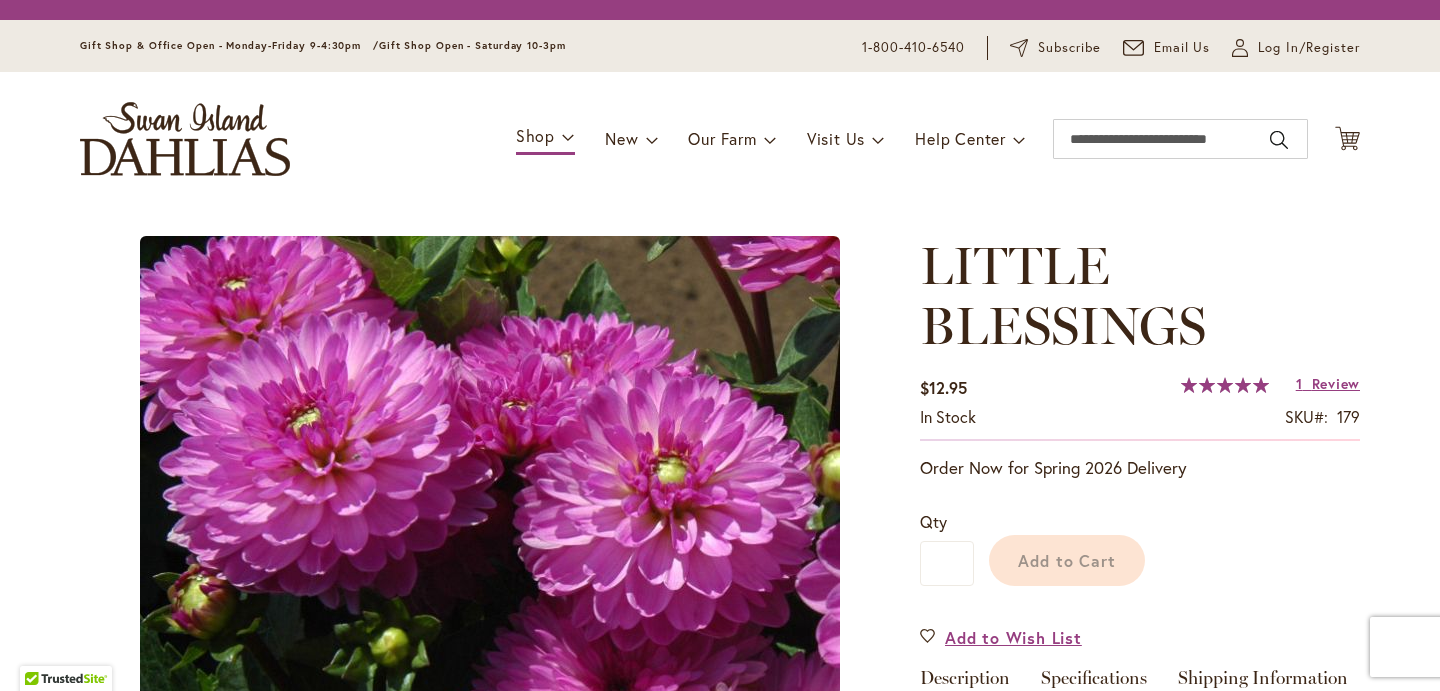 scroll, scrollTop: 0, scrollLeft: 0, axis: both 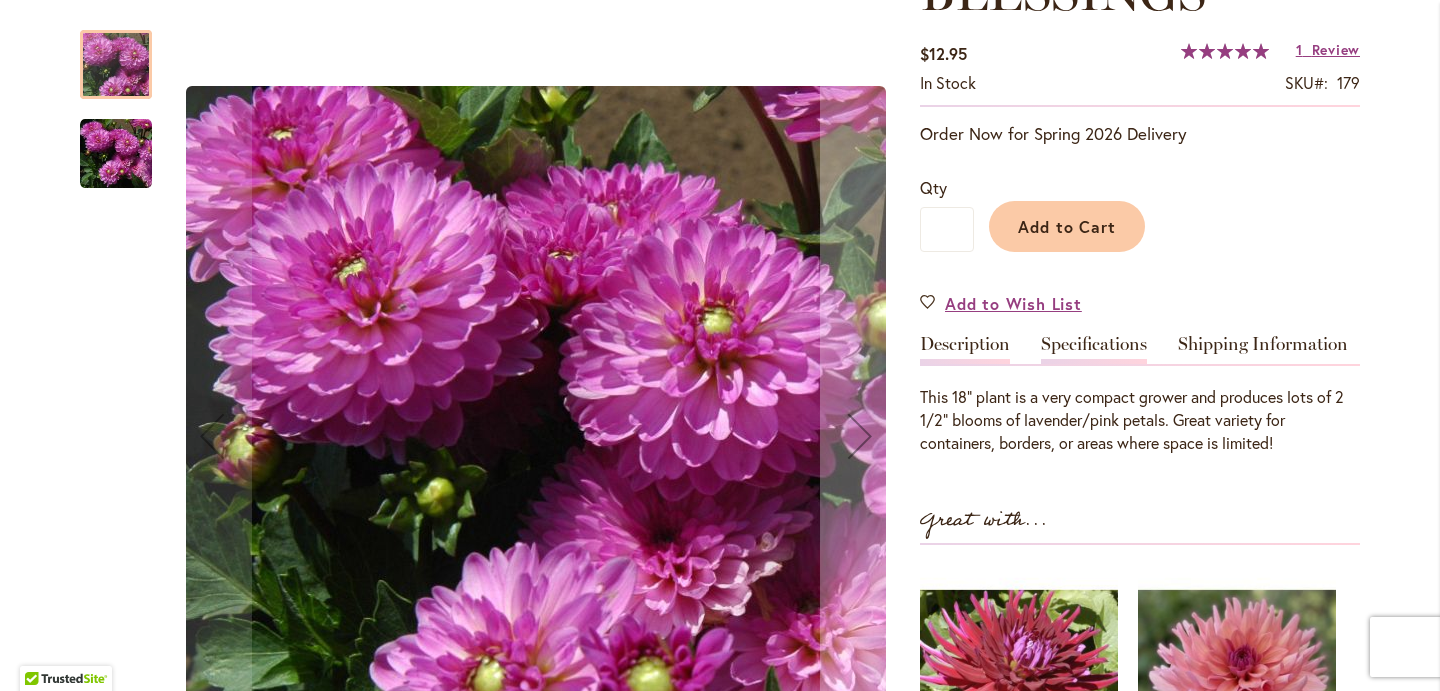 click on "Specifications" at bounding box center (1094, 349) 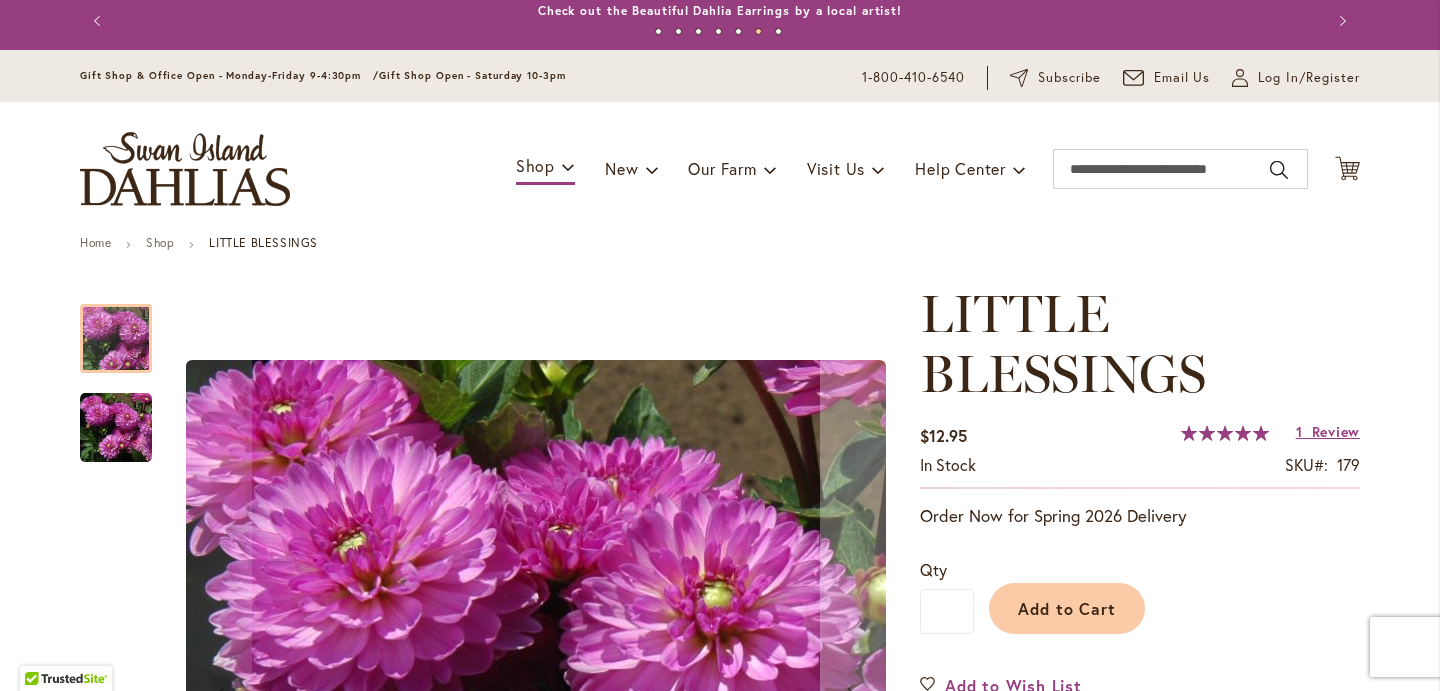 scroll, scrollTop: 8, scrollLeft: 0, axis: vertical 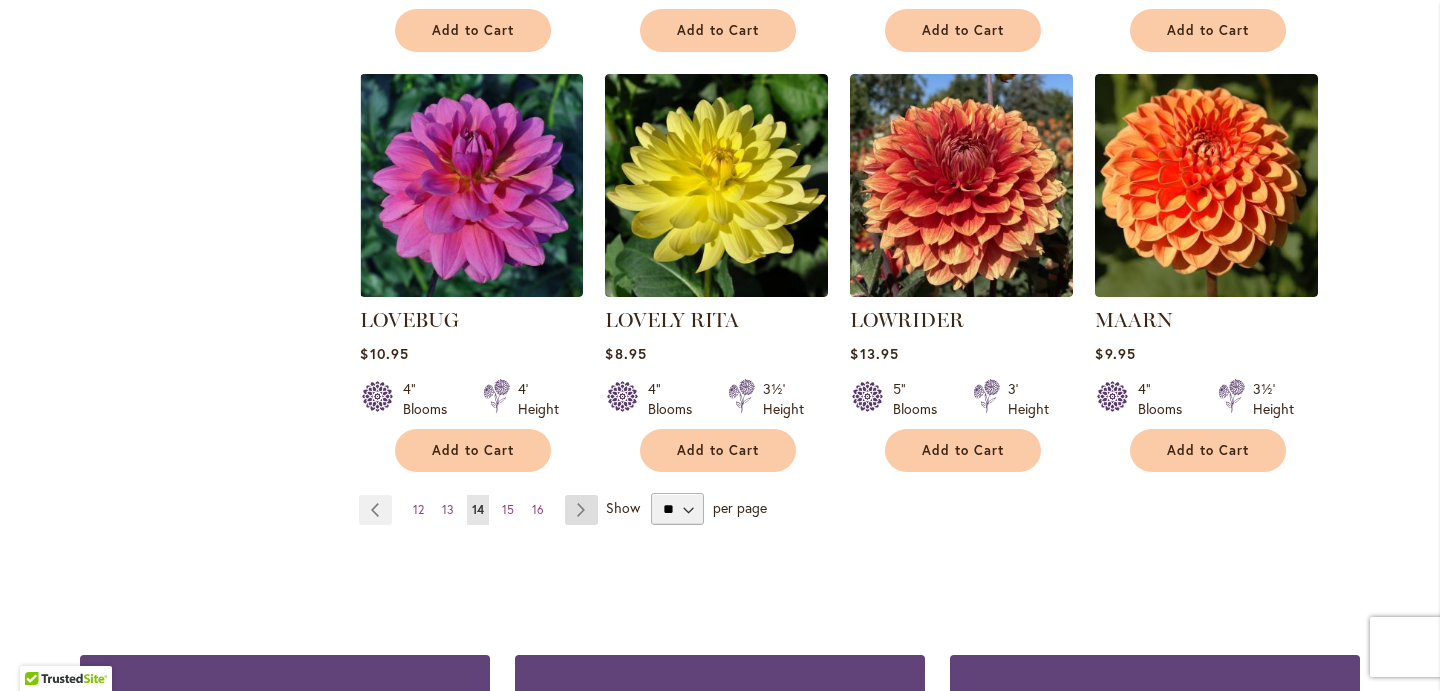 click on "Page
Next" at bounding box center (581, 510) 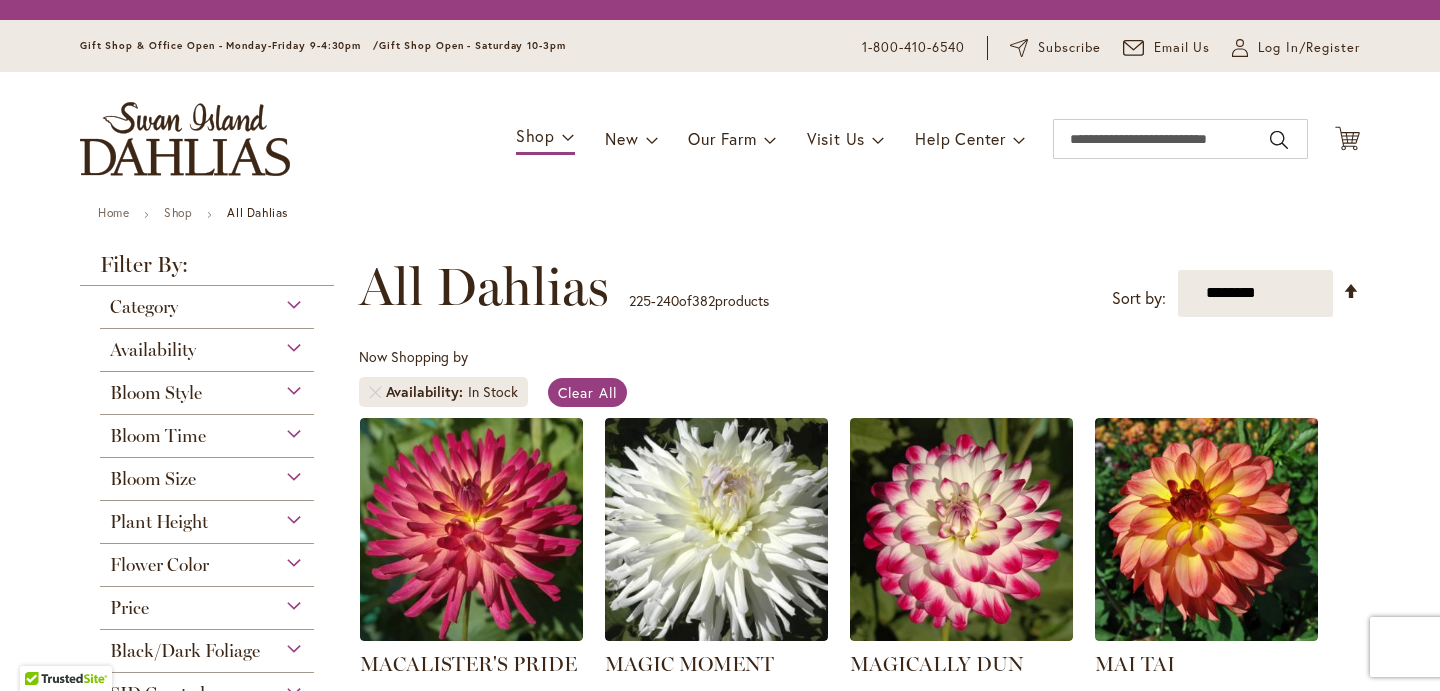 scroll, scrollTop: 0, scrollLeft: 0, axis: both 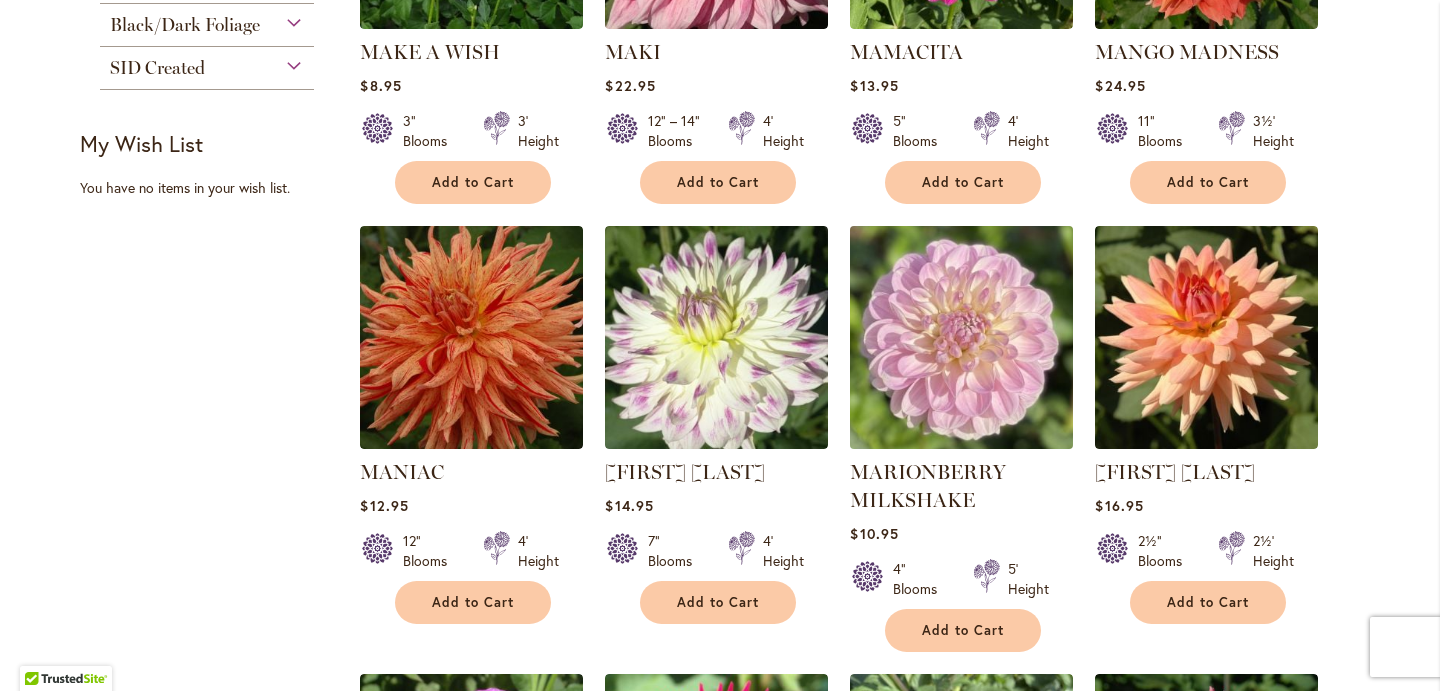 click at bounding box center [962, 337] 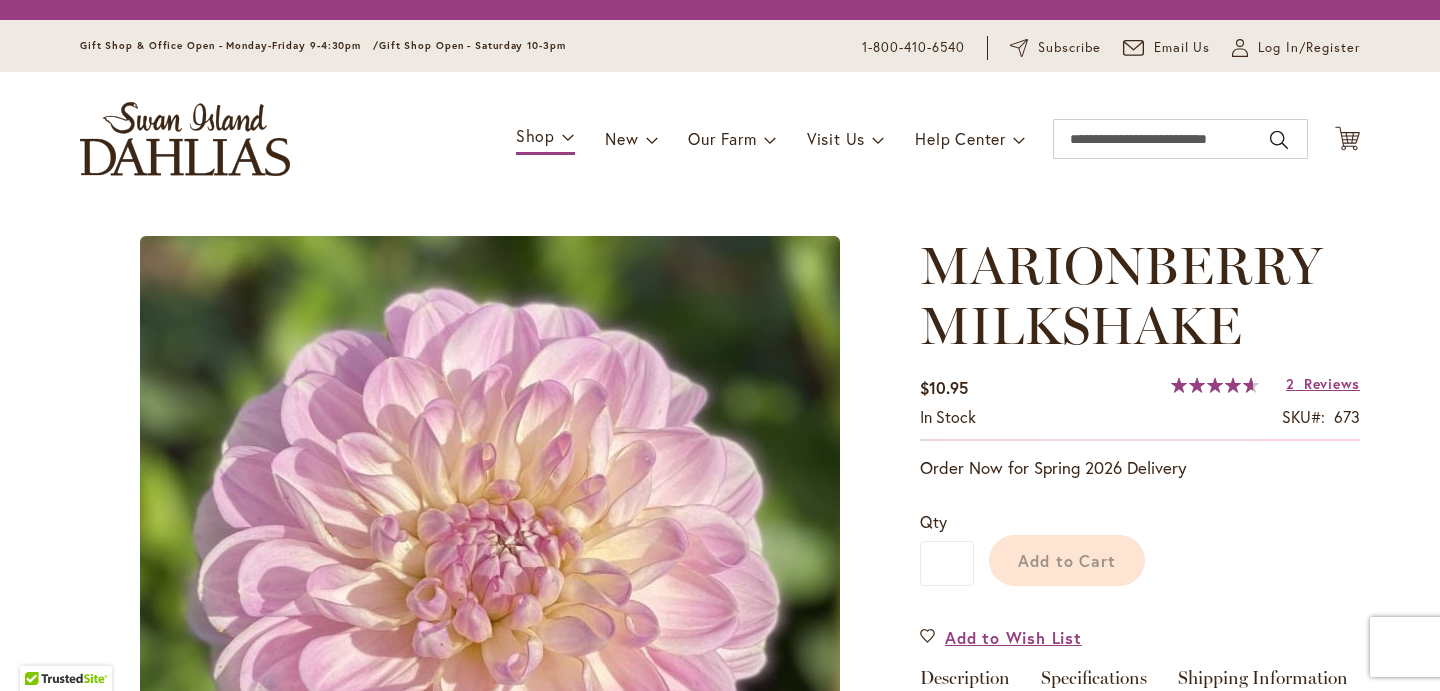 scroll, scrollTop: 0, scrollLeft: 0, axis: both 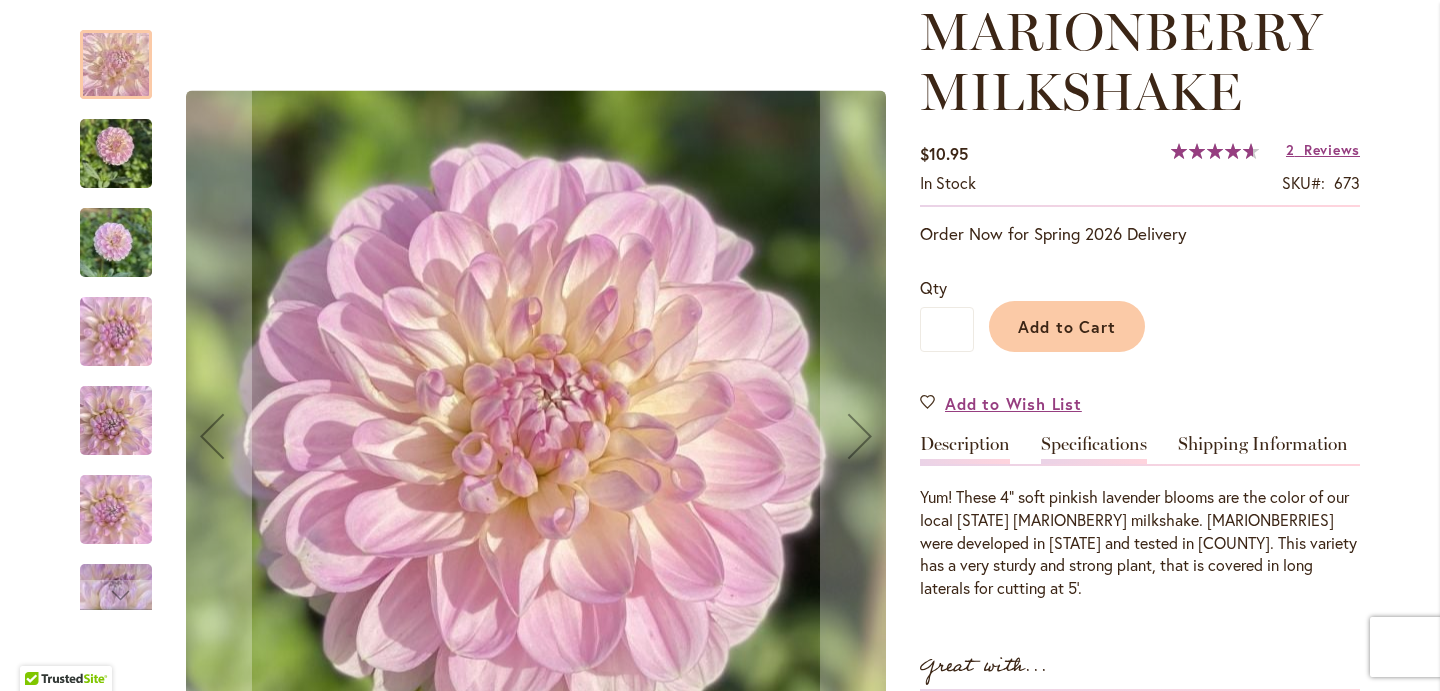 click on "Specifications" at bounding box center (1094, 449) 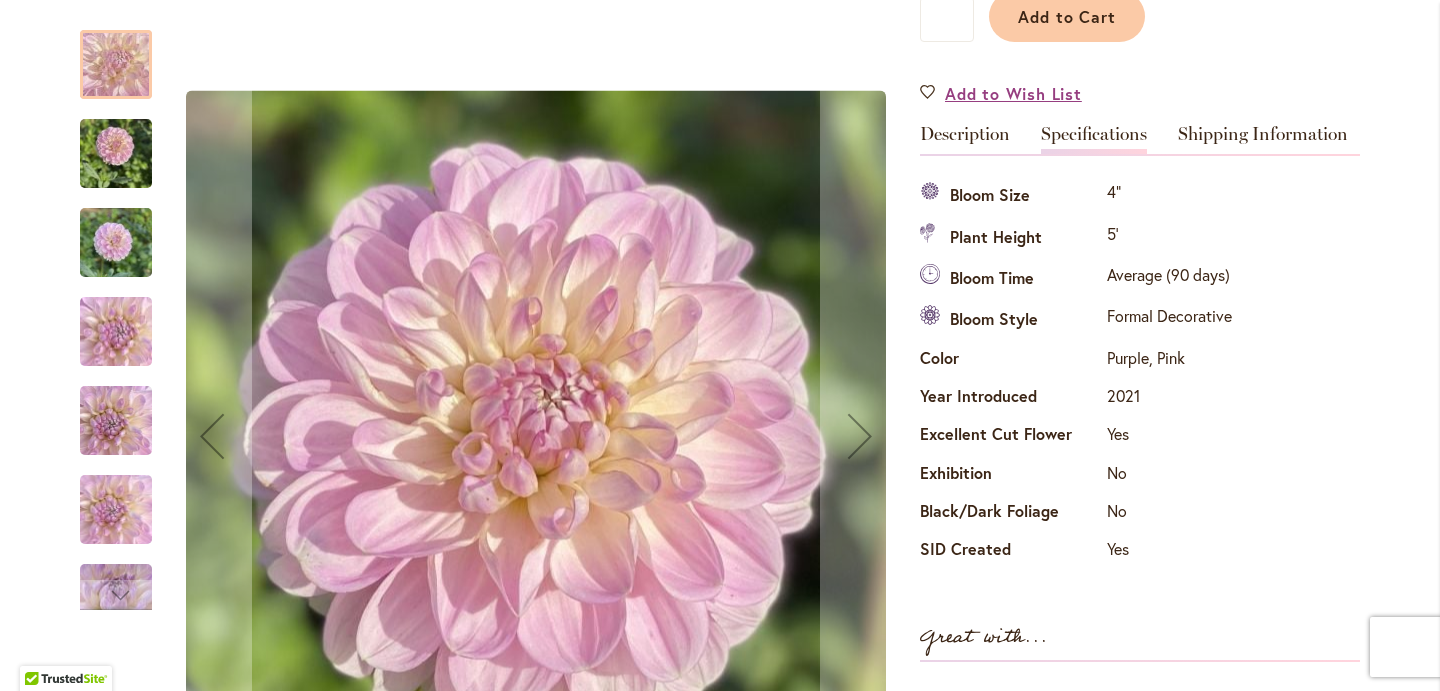 scroll, scrollTop: 604, scrollLeft: 0, axis: vertical 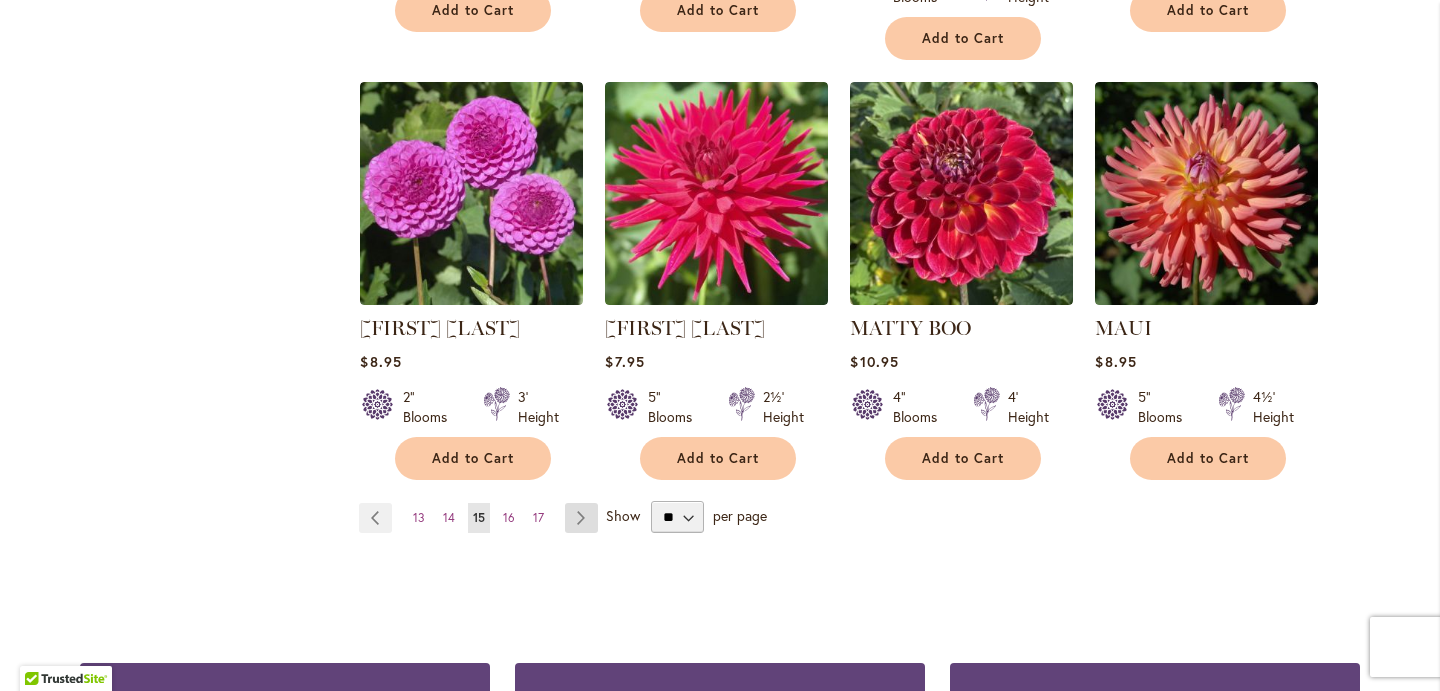 click on "Page
Next" at bounding box center [581, 518] 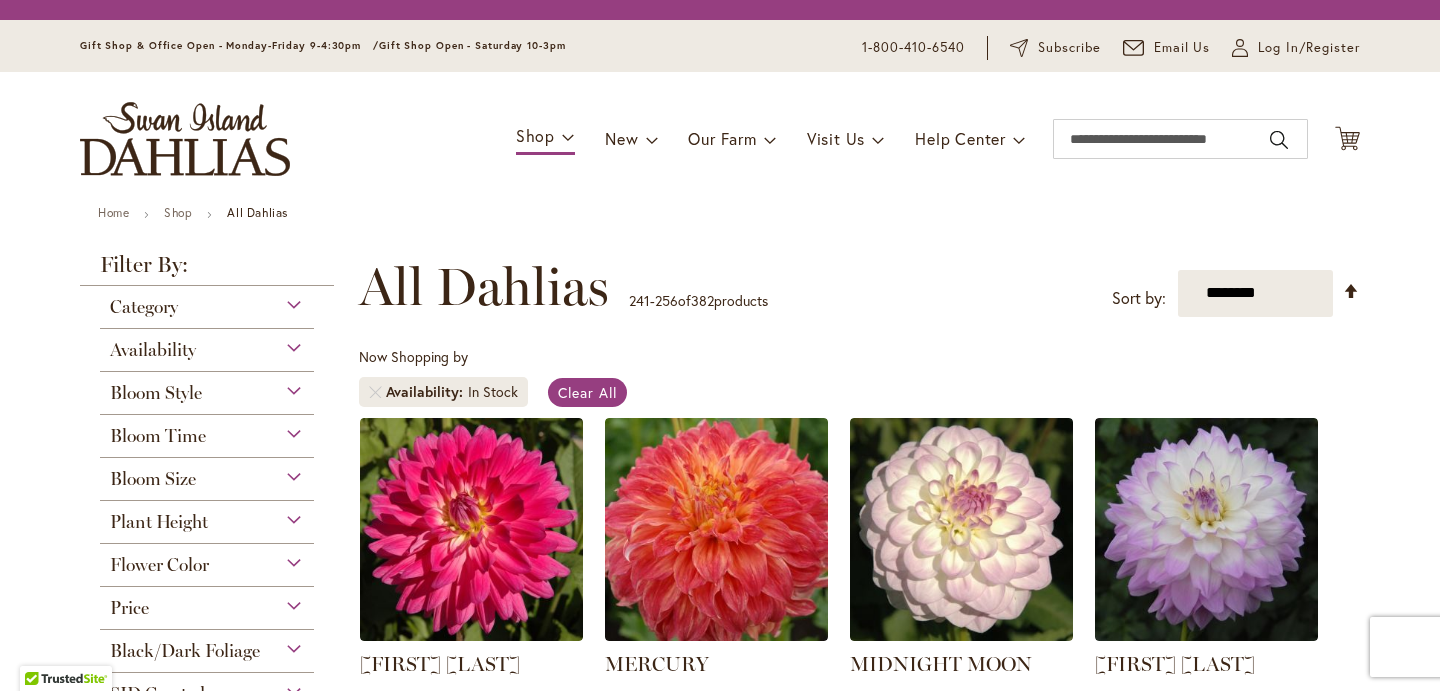 scroll, scrollTop: 0, scrollLeft: 0, axis: both 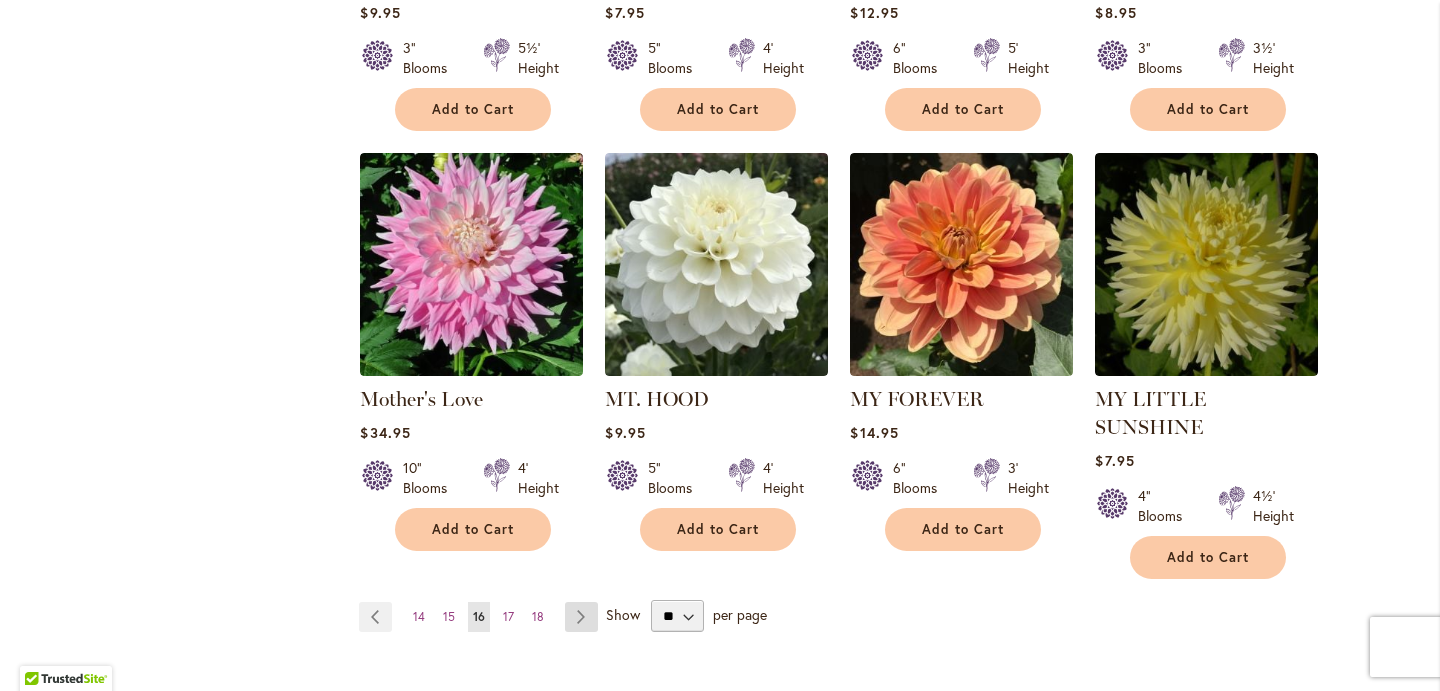 click on "Page
Next" at bounding box center [581, 617] 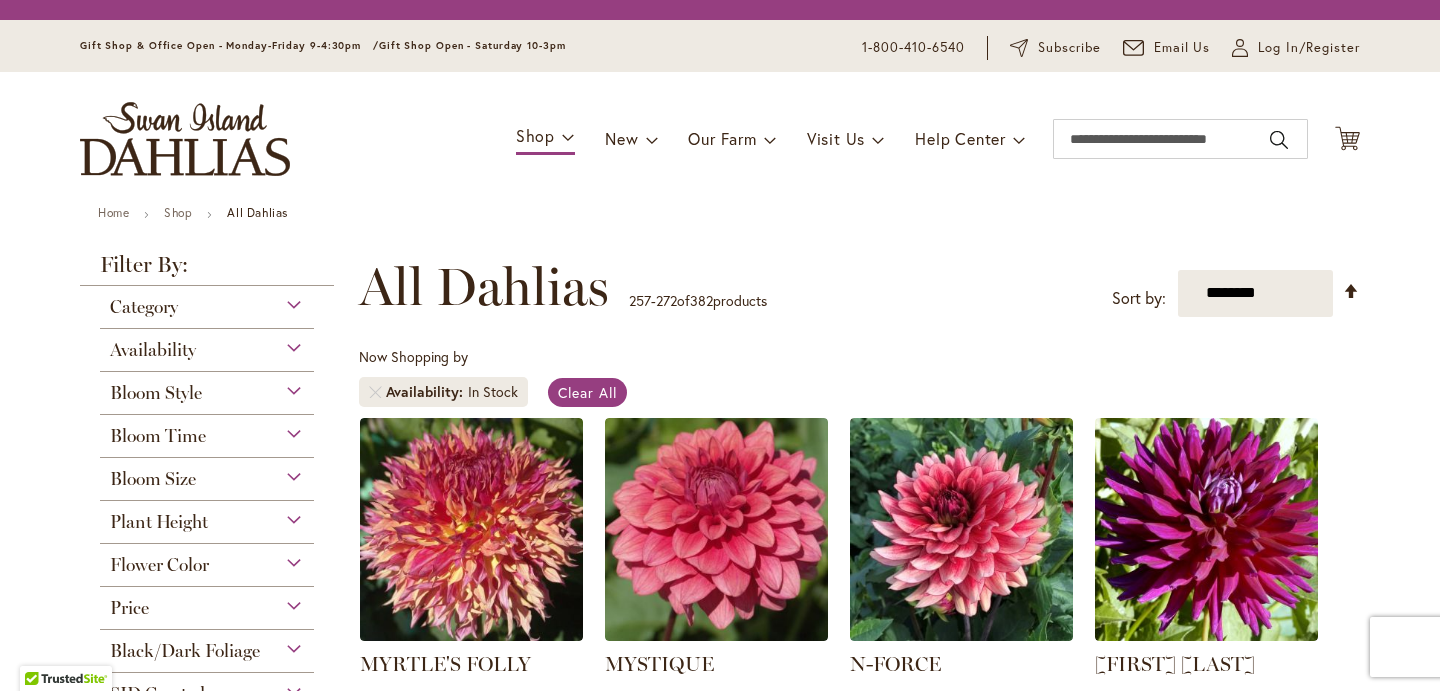 scroll, scrollTop: 0, scrollLeft: 0, axis: both 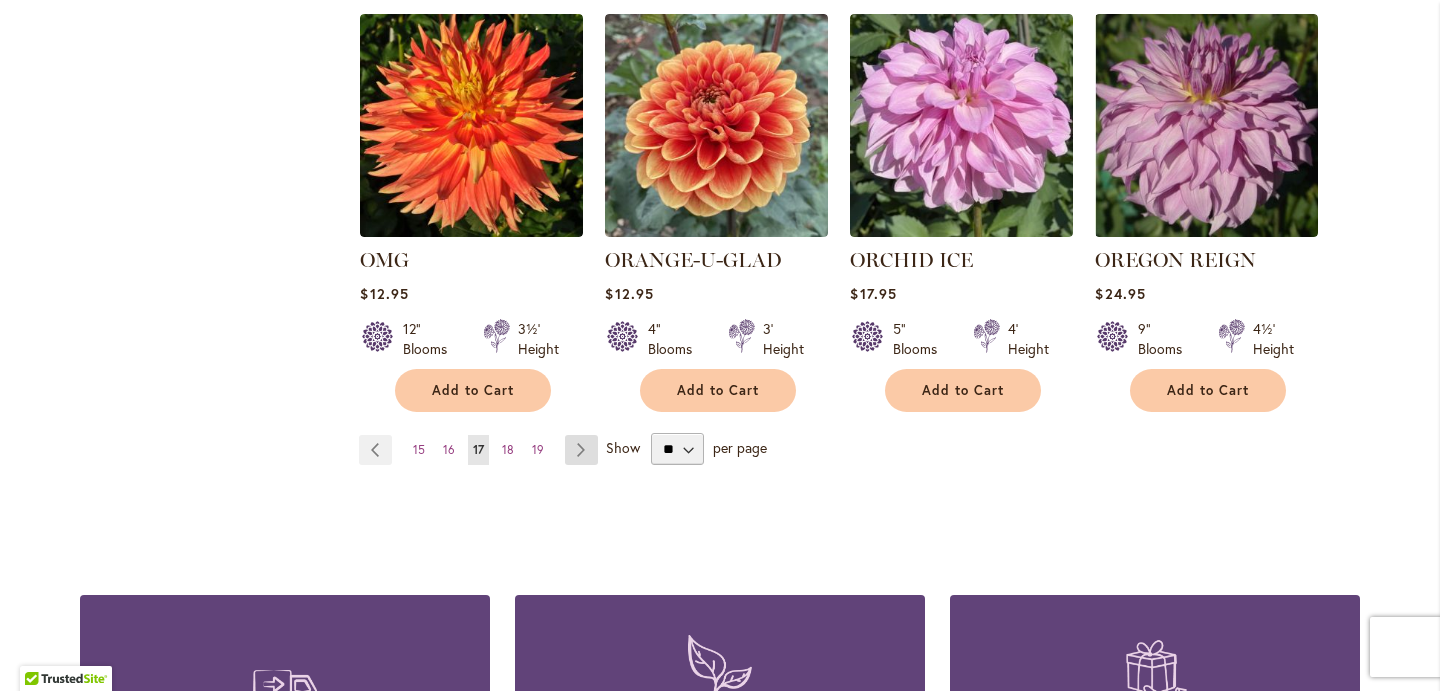 click on "Page
Next" at bounding box center [581, 450] 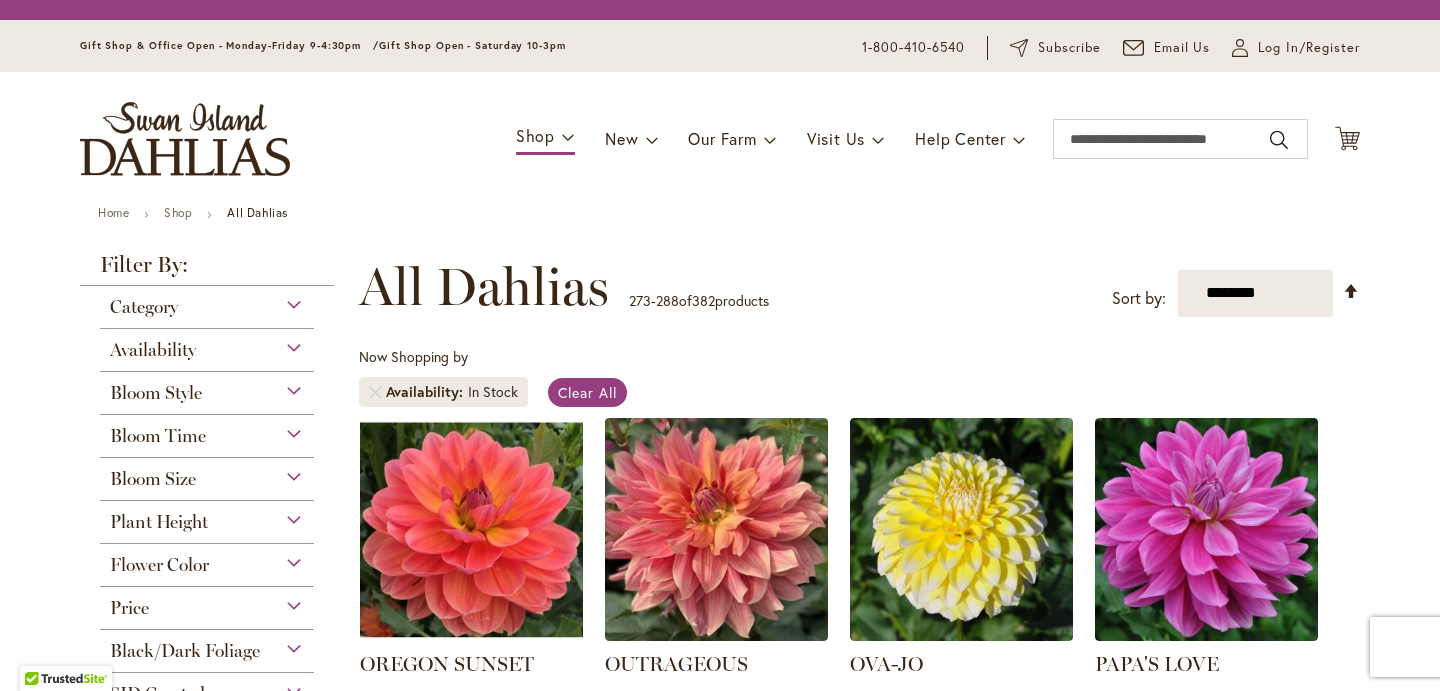 scroll, scrollTop: 0, scrollLeft: 0, axis: both 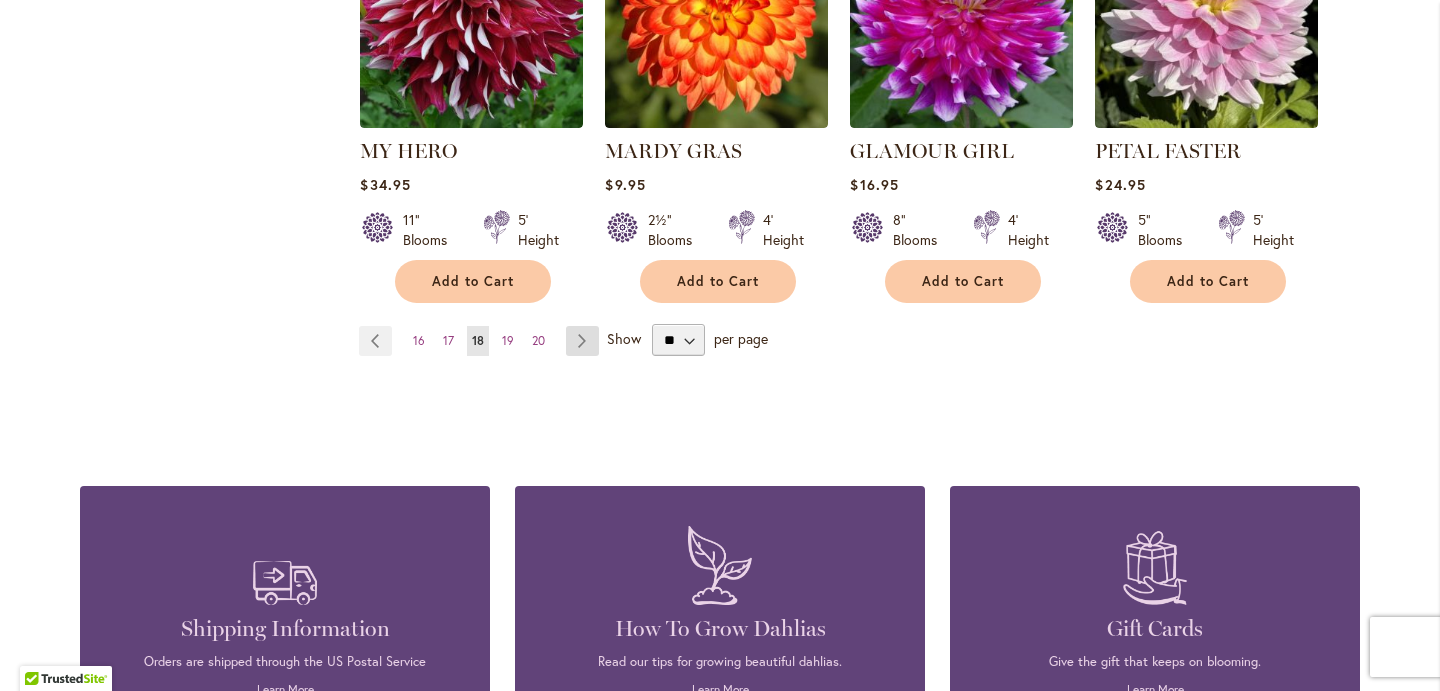 click on "Page
Next" at bounding box center (582, 341) 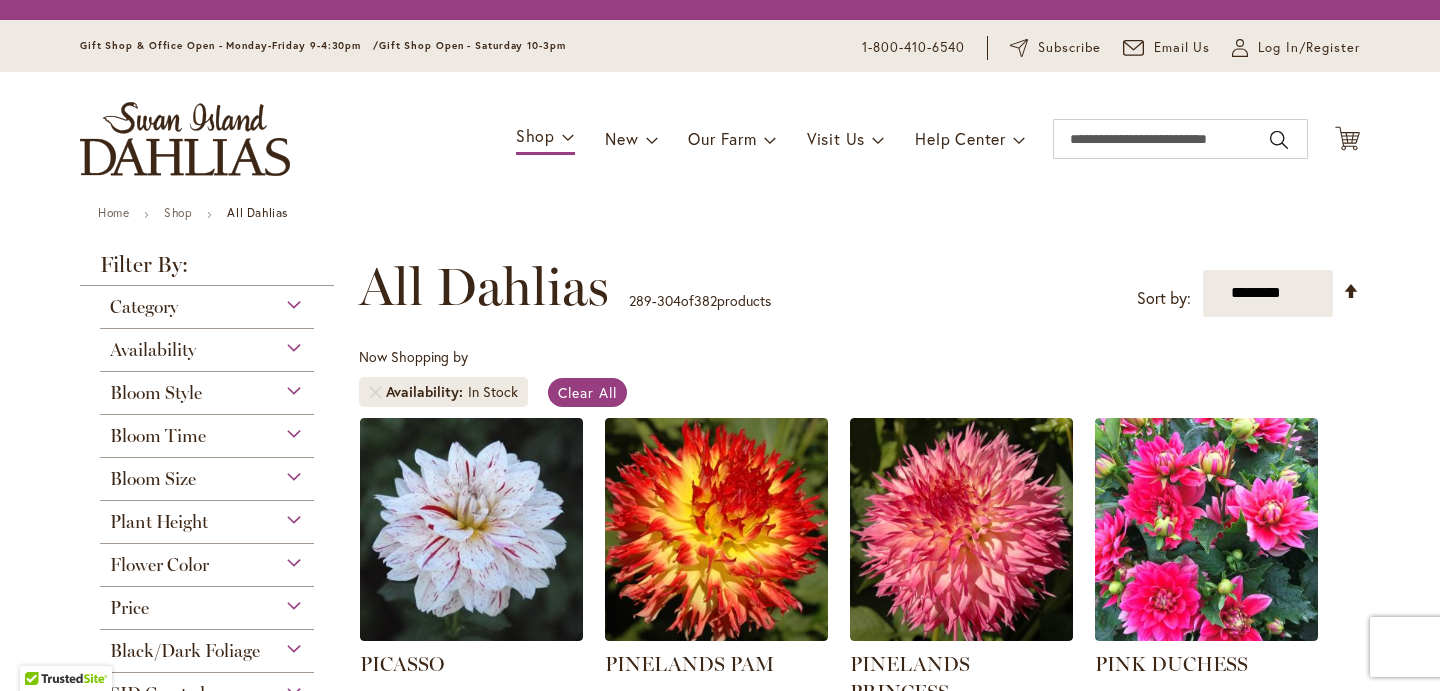 scroll, scrollTop: 0, scrollLeft: 0, axis: both 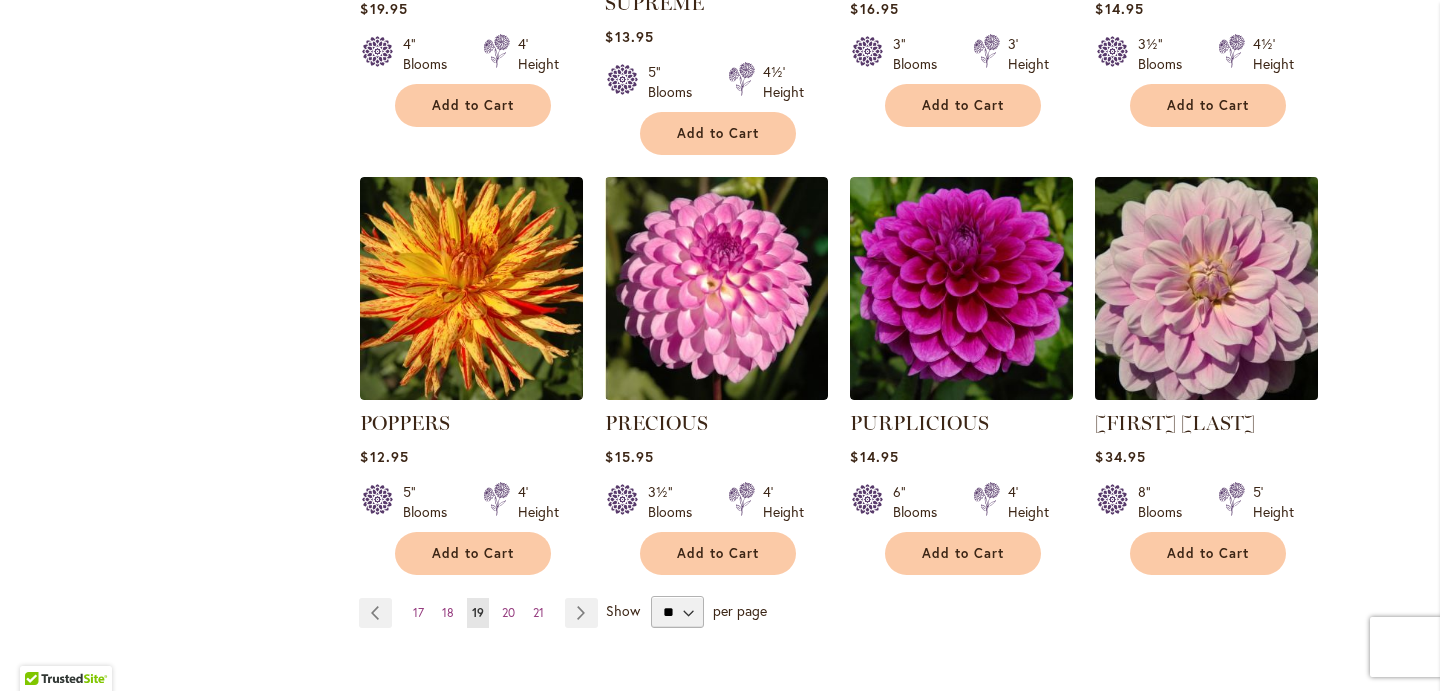 click at bounding box center (1207, 288) 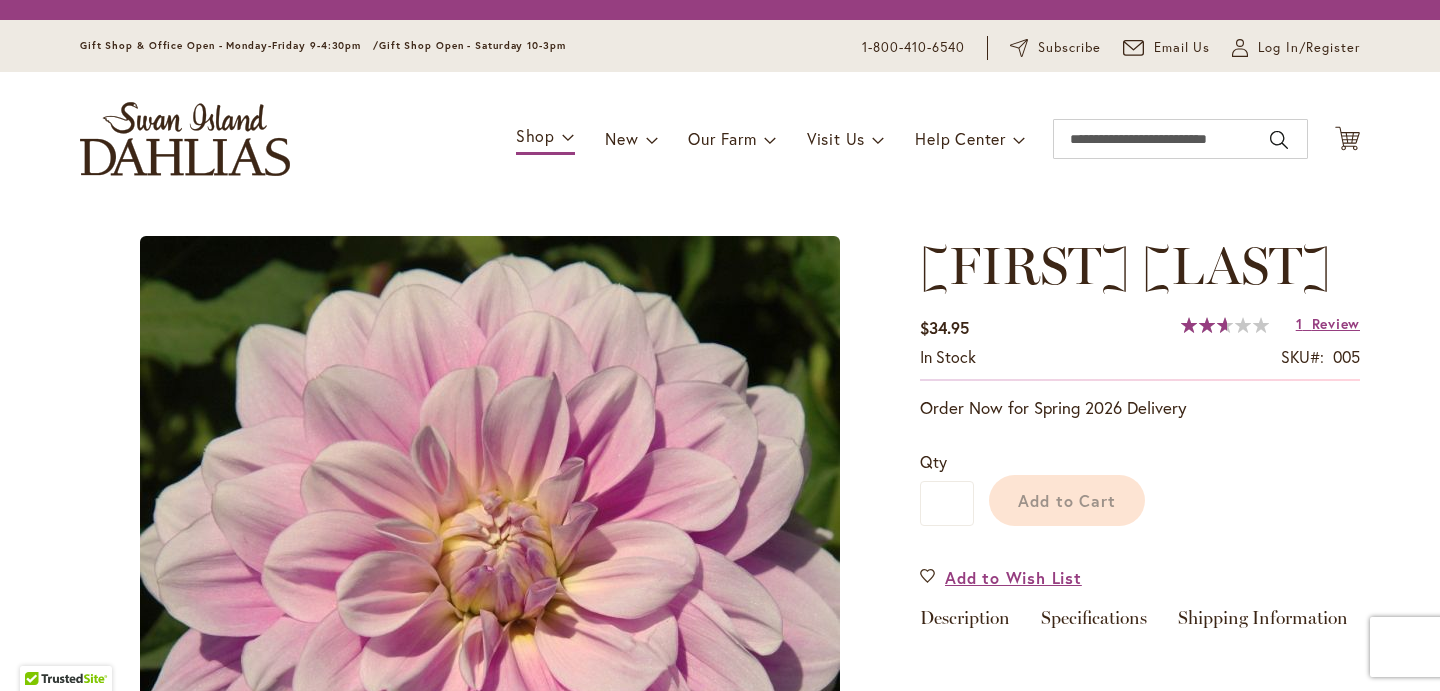 scroll, scrollTop: 0, scrollLeft: 0, axis: both 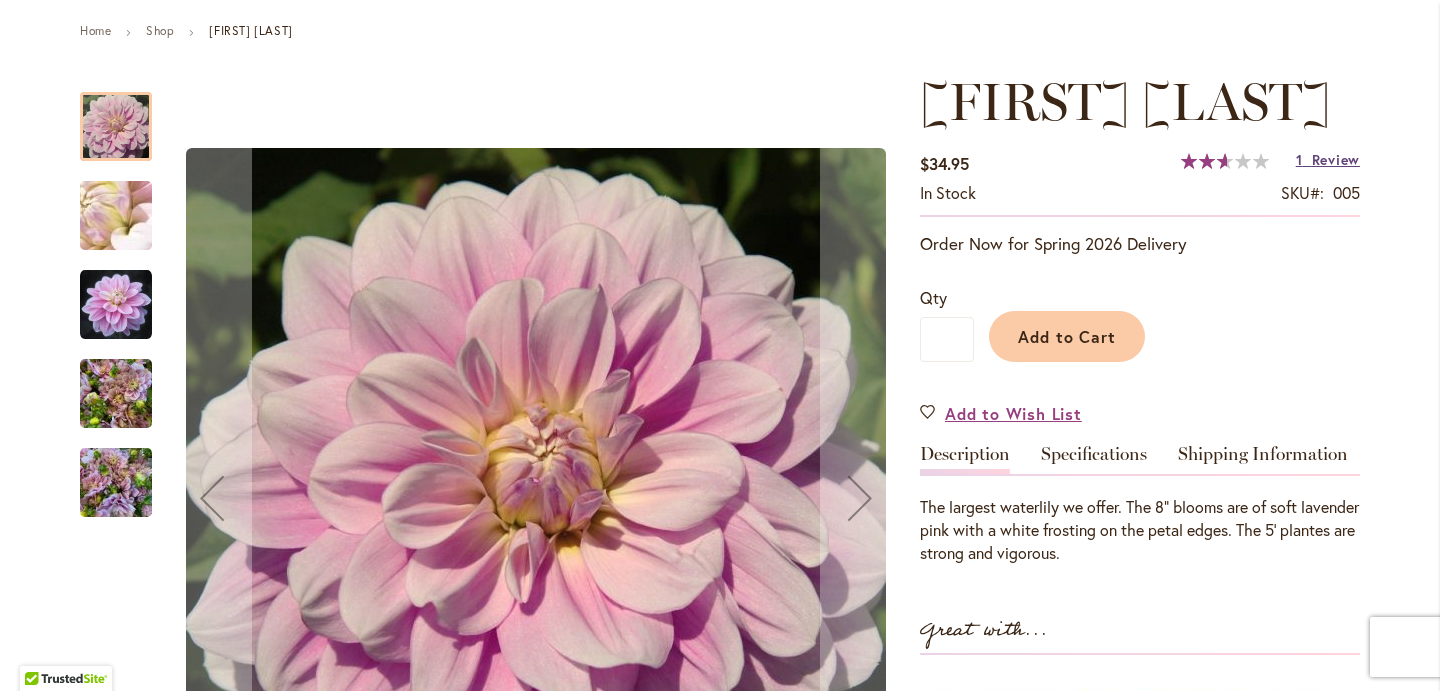 click on "Review" at bounding box center [1336, 159] 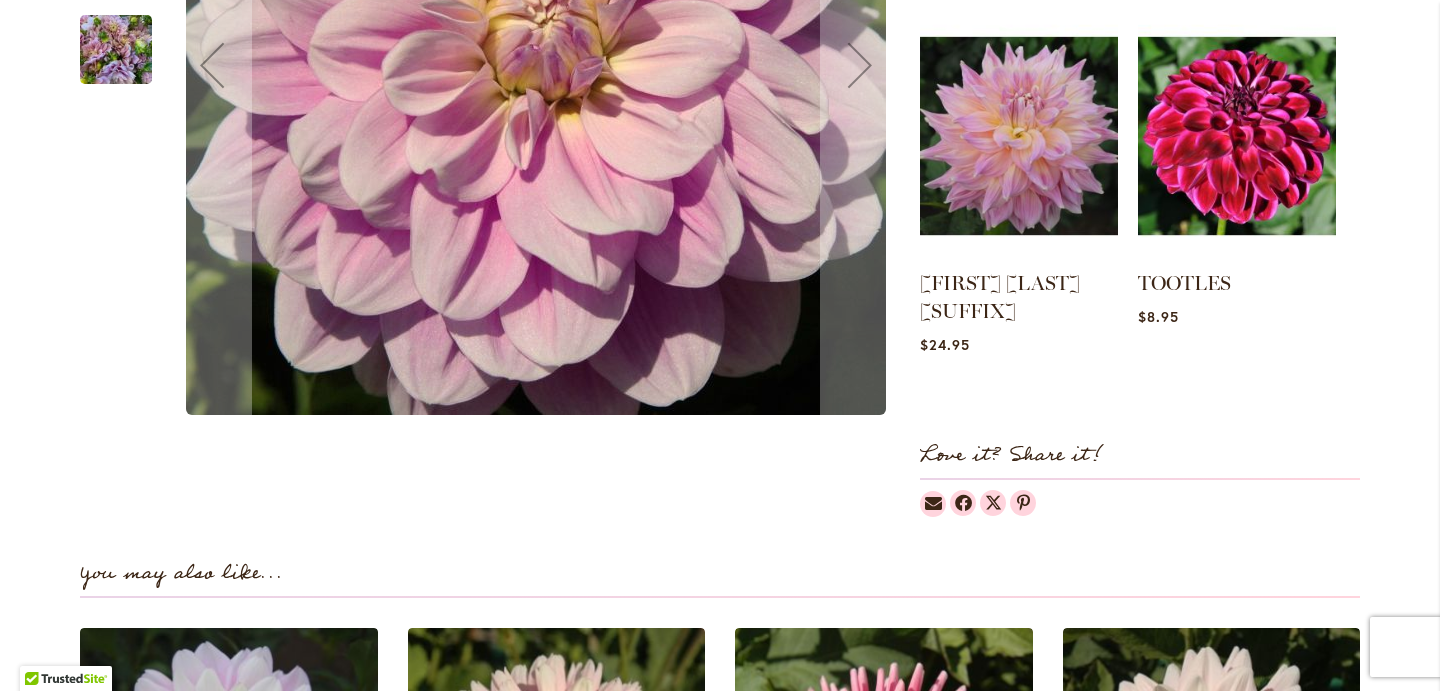 scroll, scrollTop: 874, scrollLeft: 0, axis: vertical 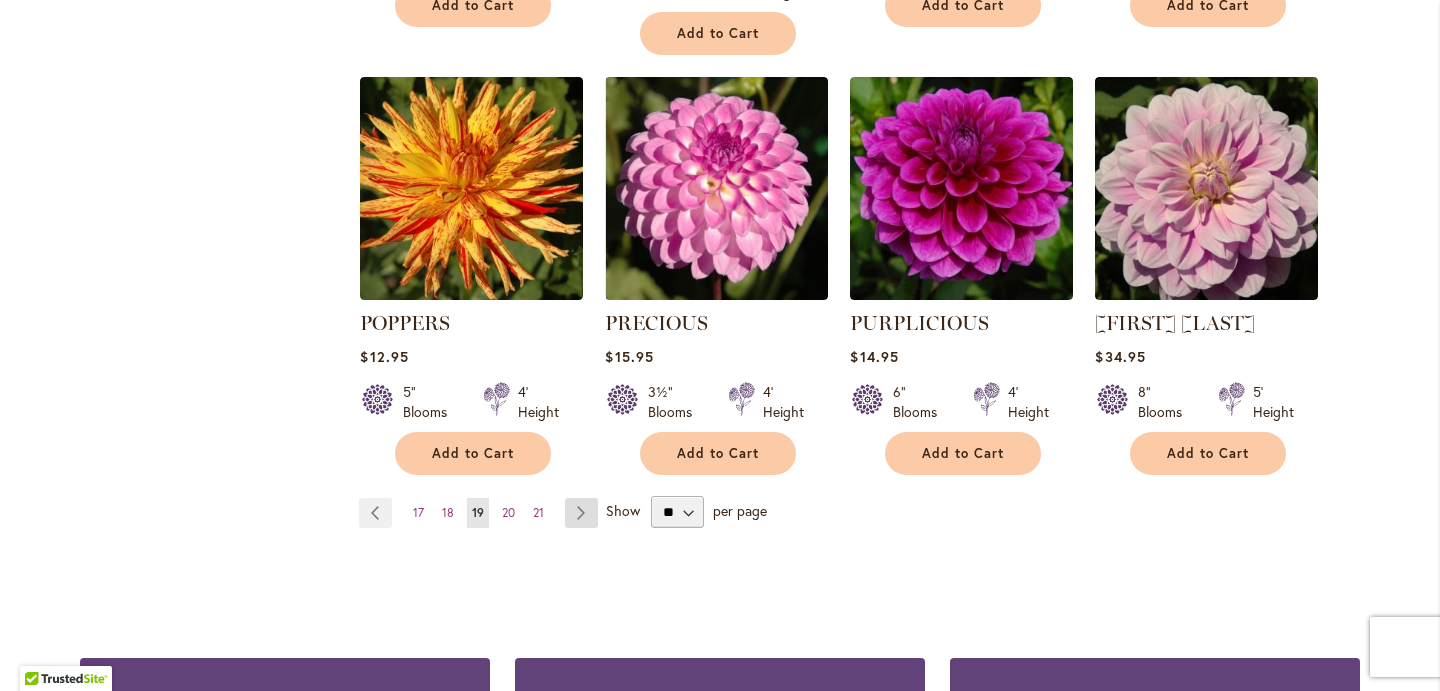 click on "Page
Next" at bounding box center [581, 513] 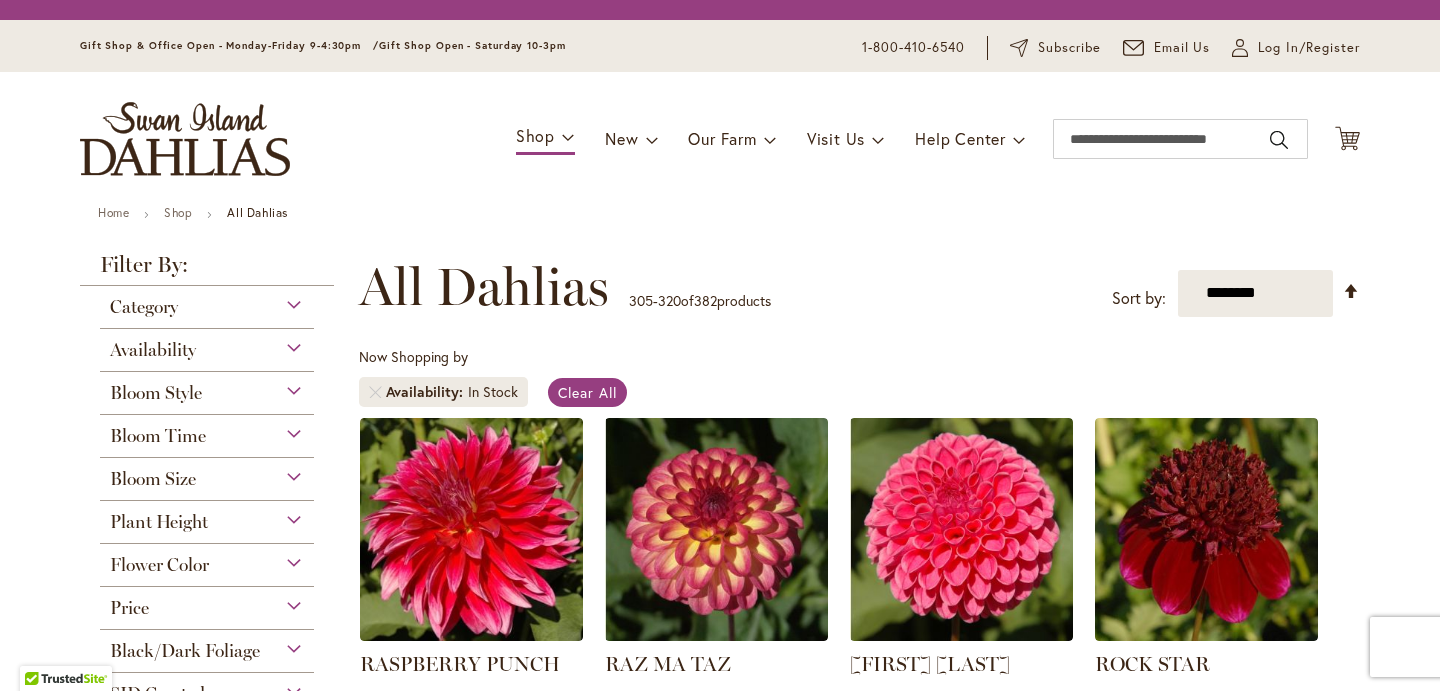 scroll, scrollTop: 0, scrollLeft: 0, axis: both 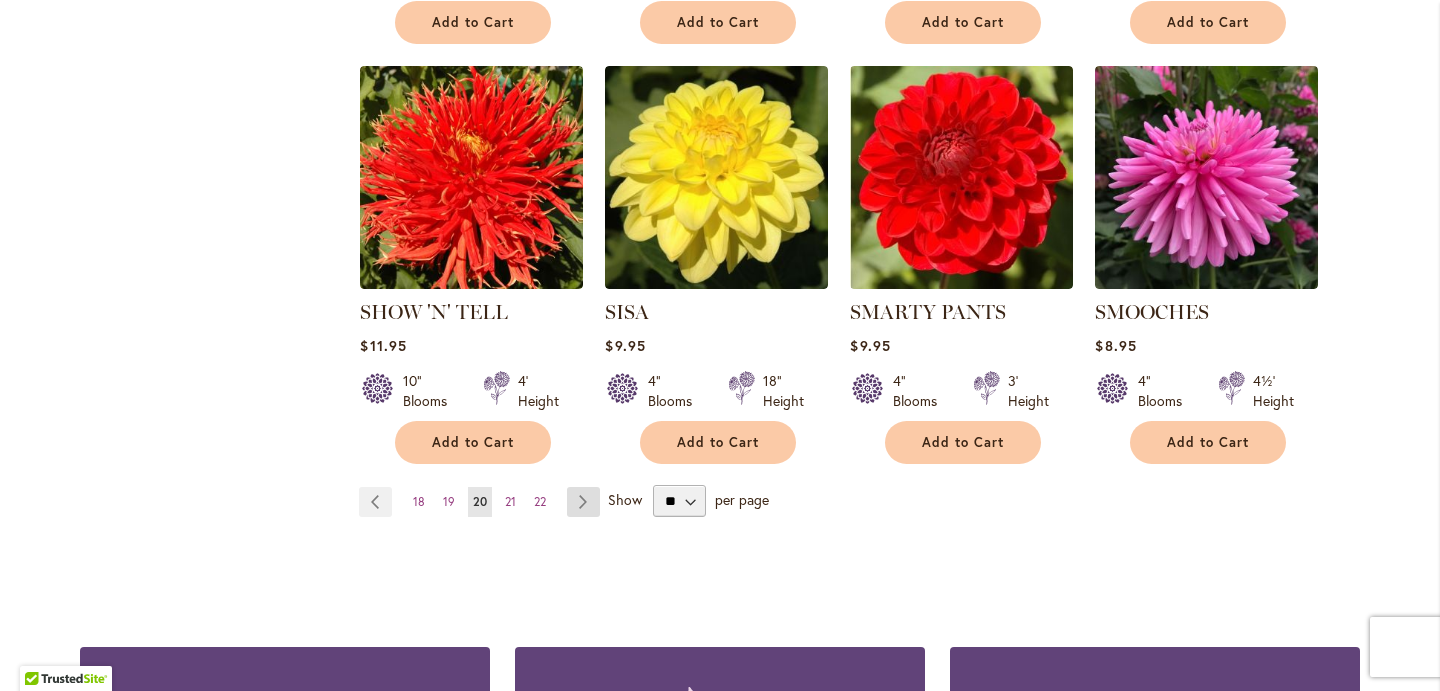 click on "Page
Next" at bounding box center (583, 502) 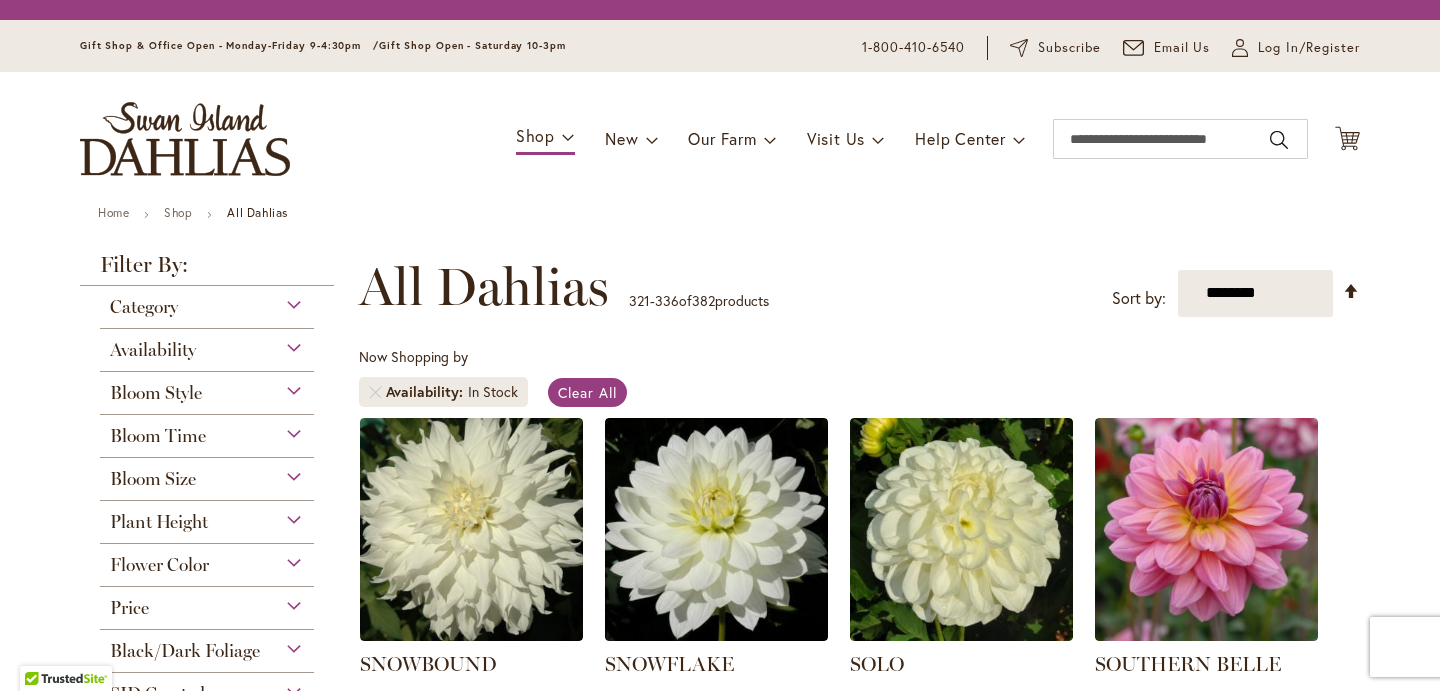 scroll, scrollTop: 0, scrollLeft: 0, axis: both 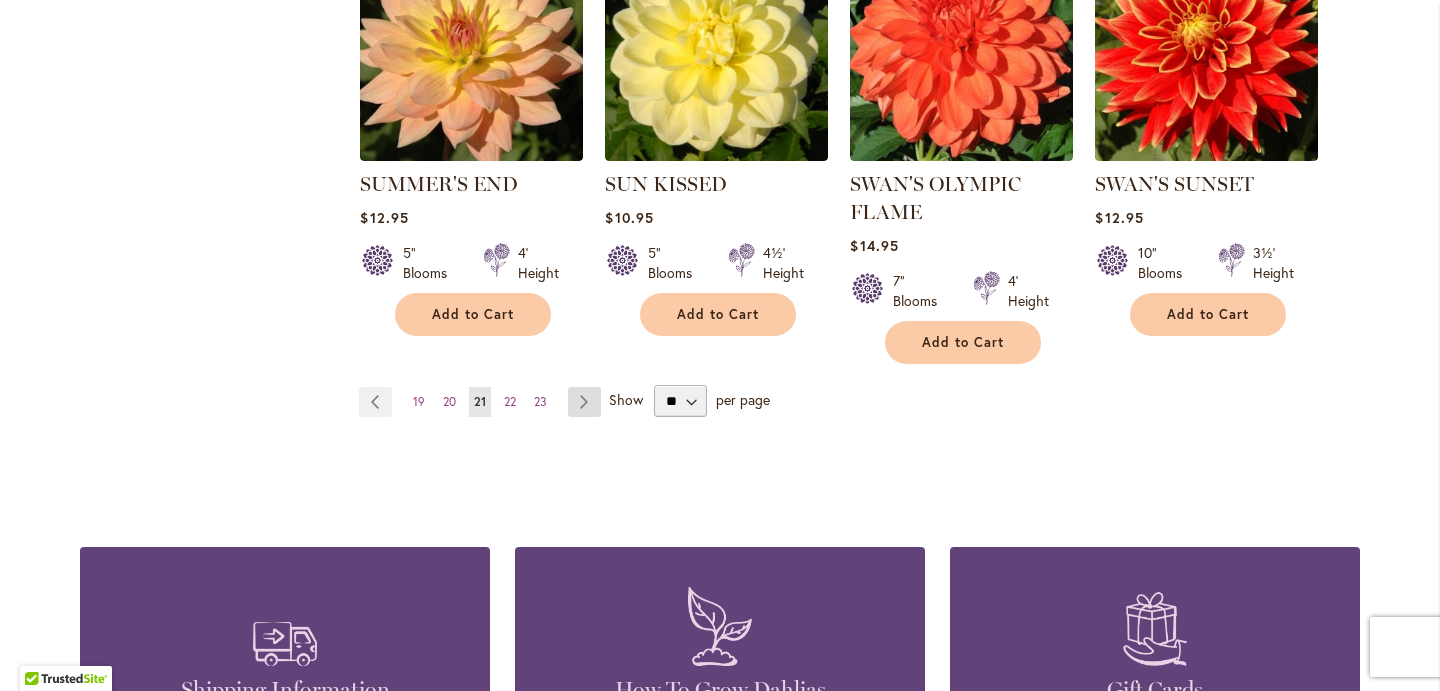 click on "Page
Next" at bounding box center (584, 402) 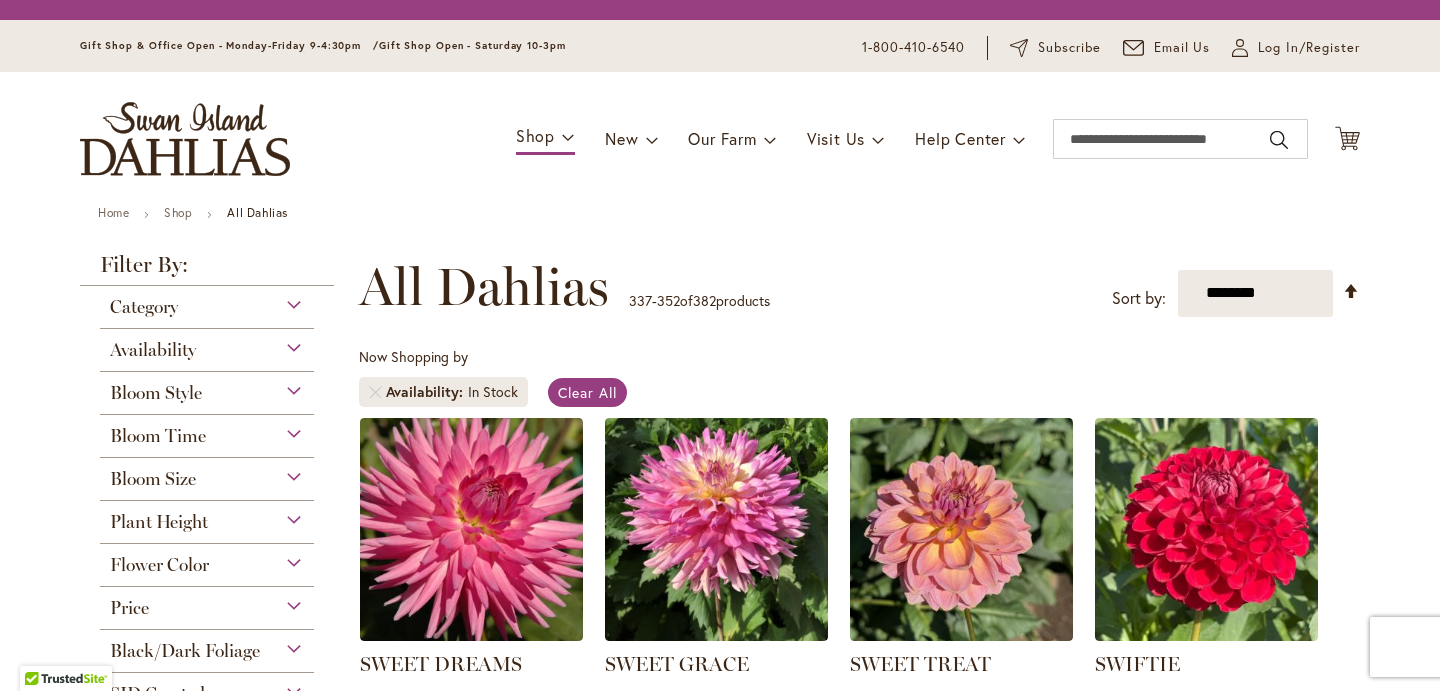 scroll, scrollTop: 0, scrollLeft: 0, axis: both 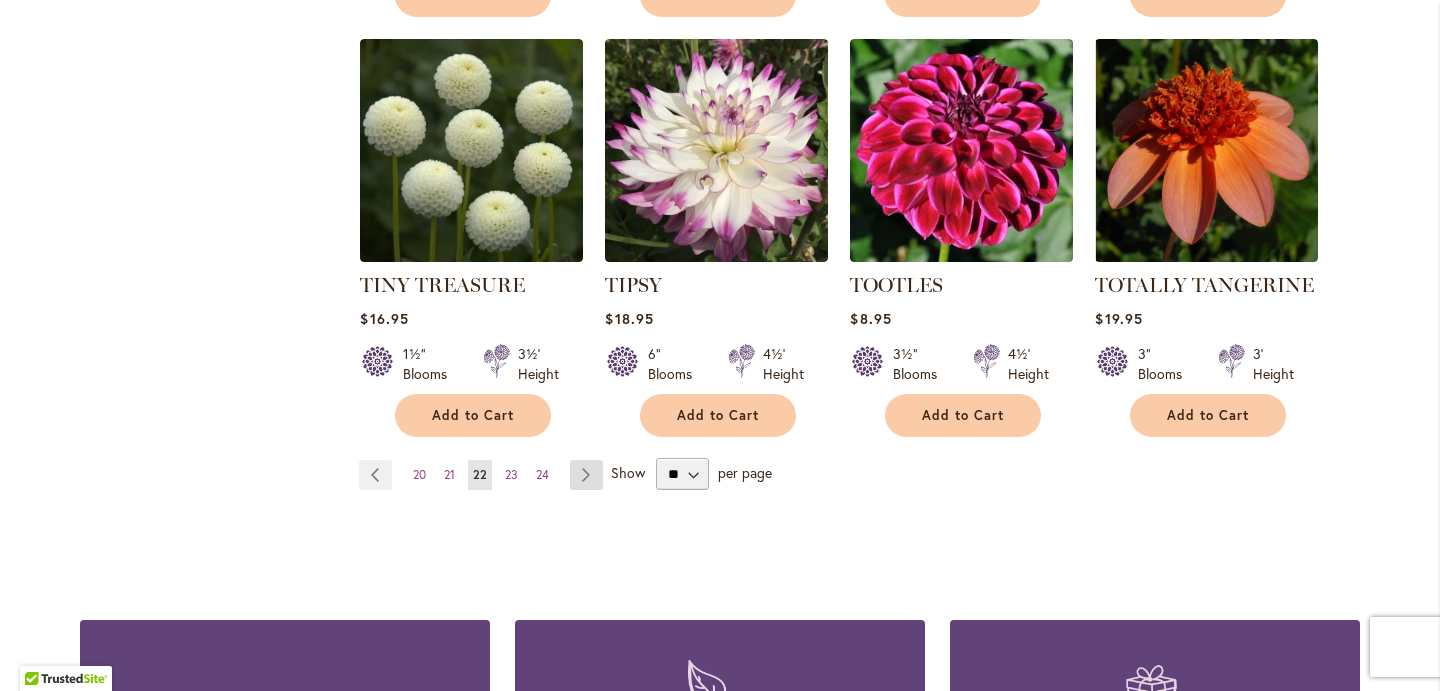 click on "Page
Next" at bounding box center [586, 475] 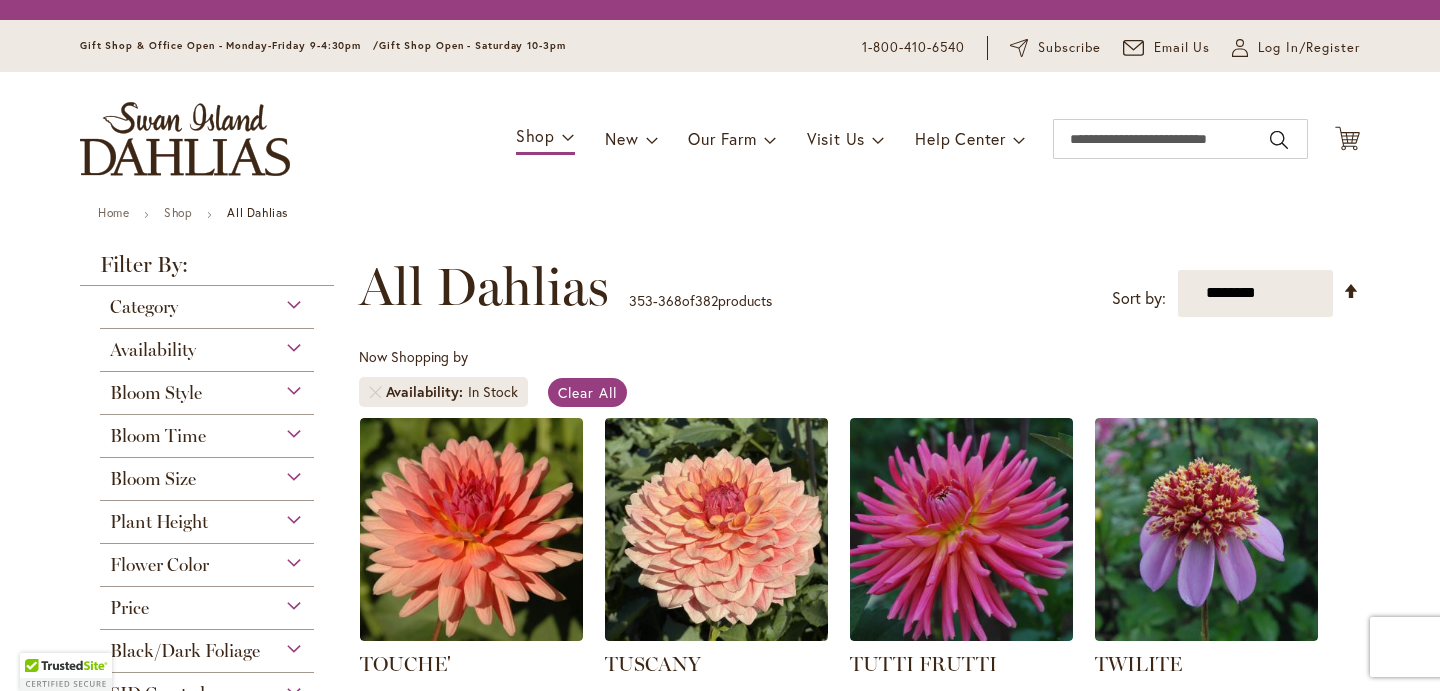 scroll, scrollTop: 0, scrollLeft: 0, axis: both 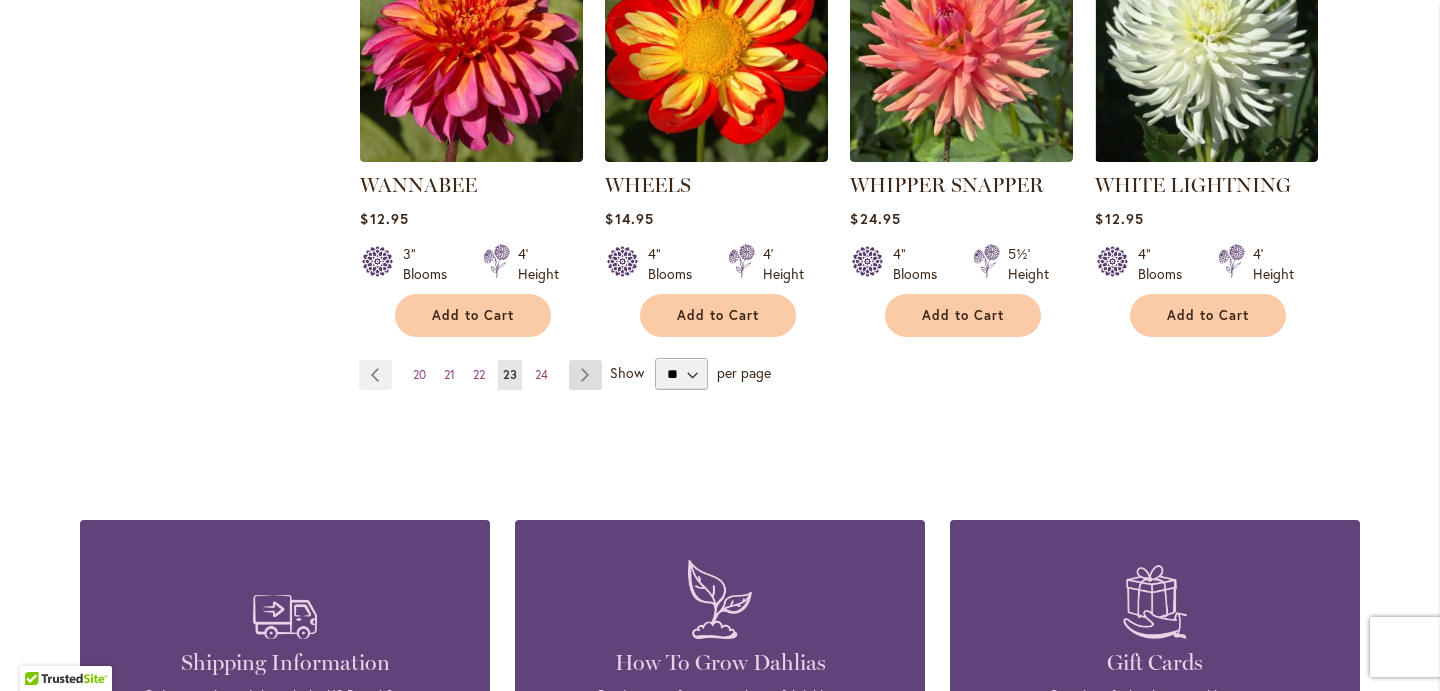 click on "Page
Next" at bounding box center (585, 375) 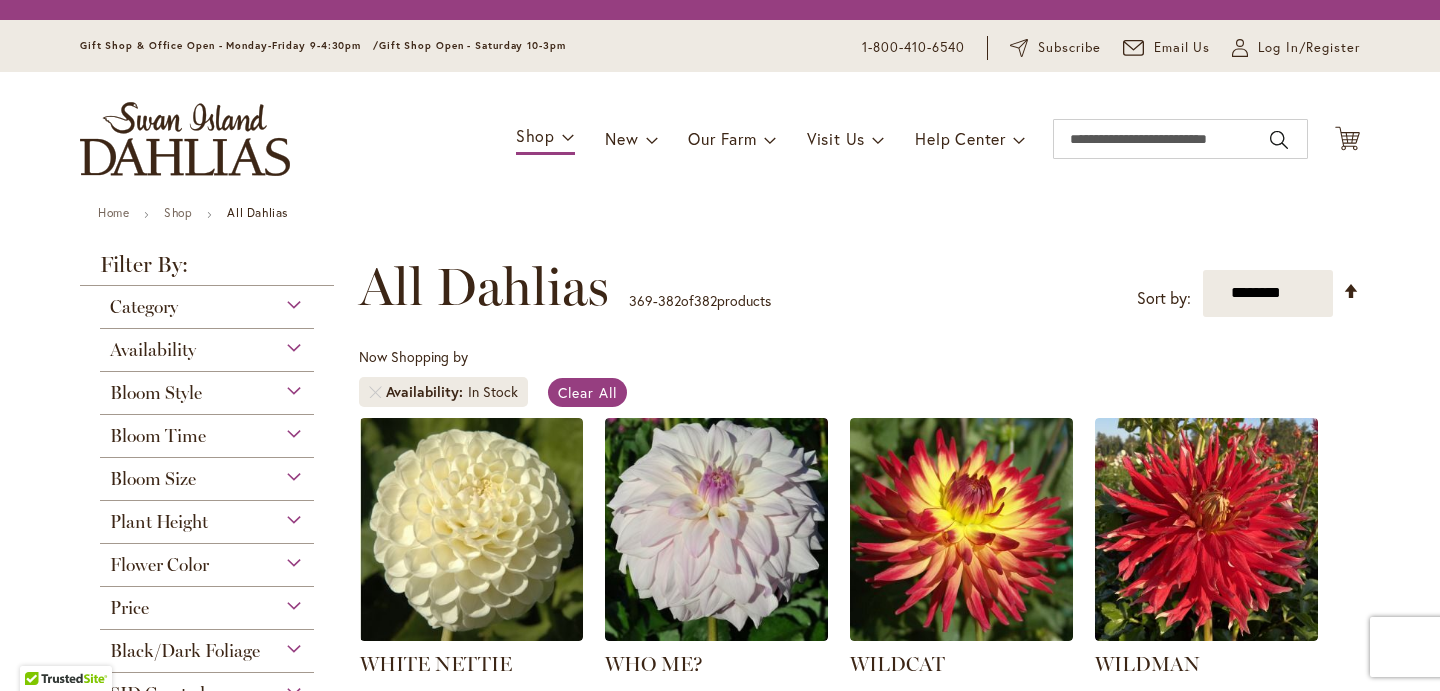 scroll, scrollTop: 0, scrollLeft: 0, axis: both 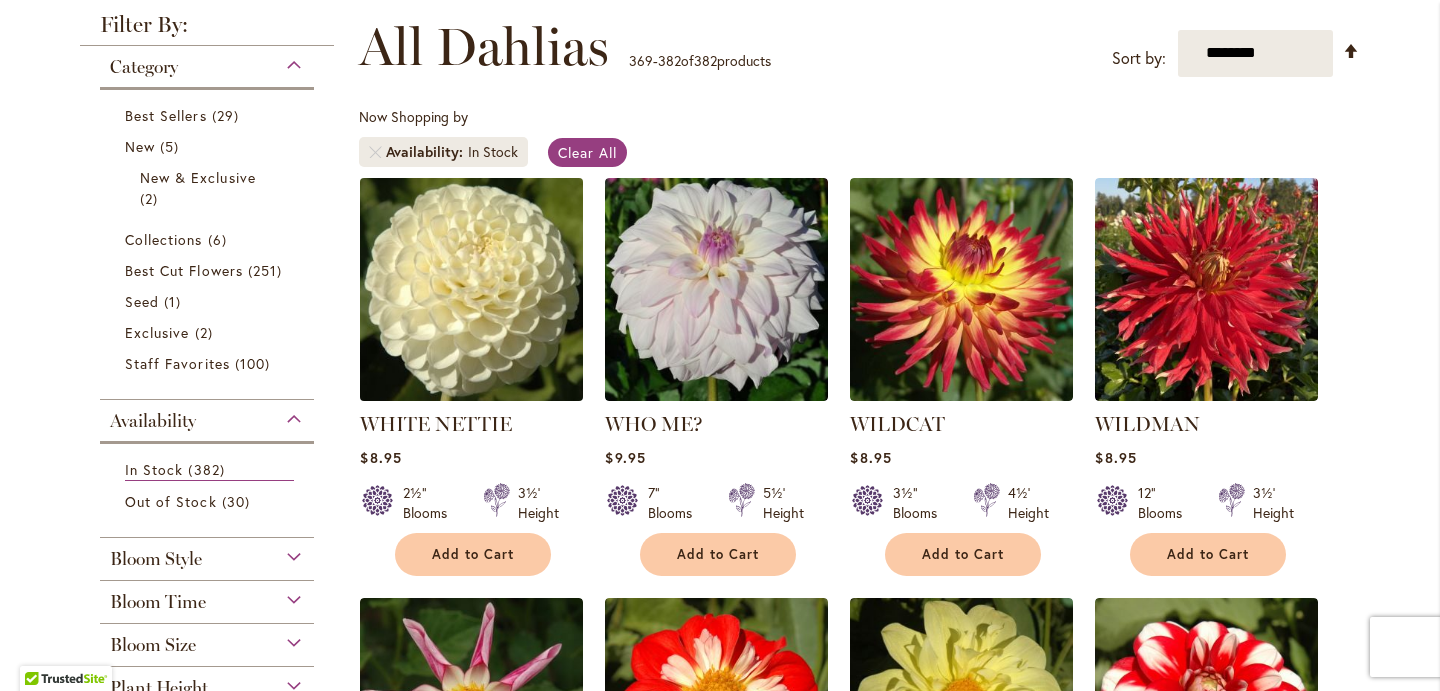 click at bounding box center (472, 289) 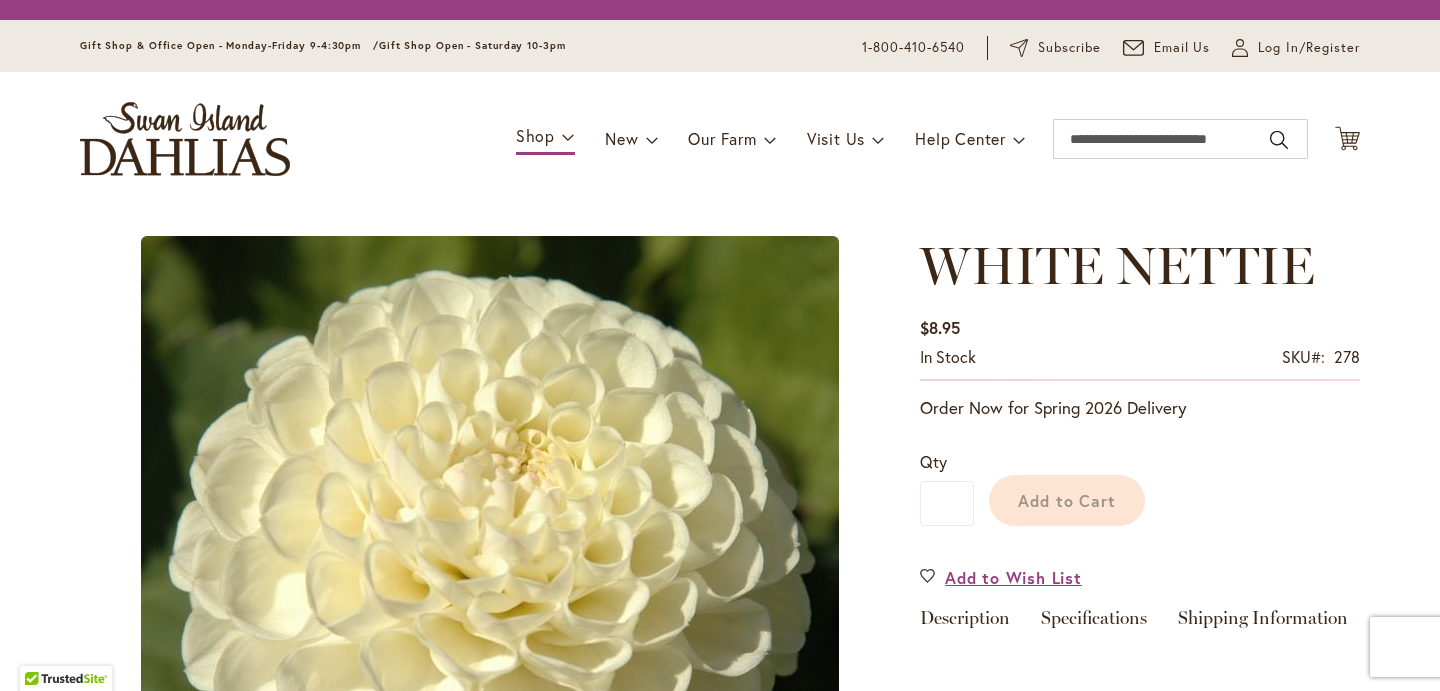 scroll, scrollTop: 0, scrollLeft: 0, axis: both 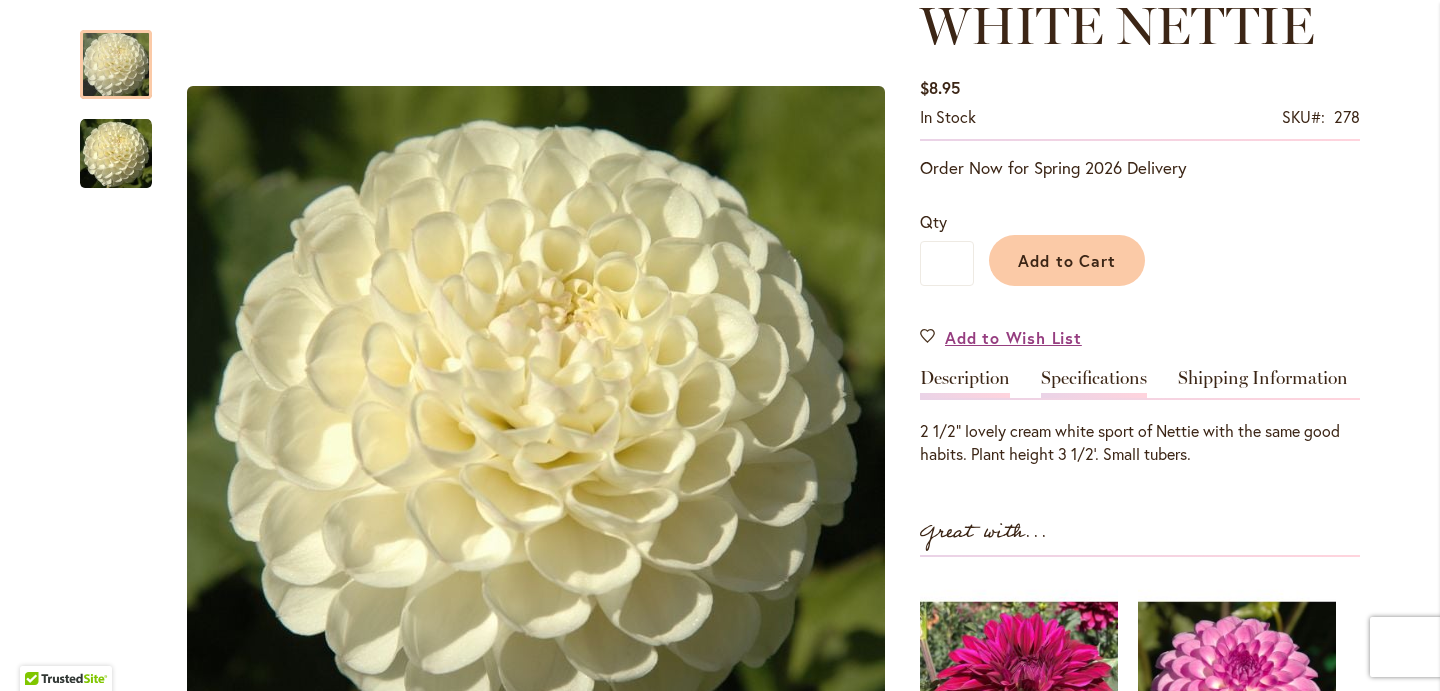 click on "Specifications" at bounding box center [1094, 383] 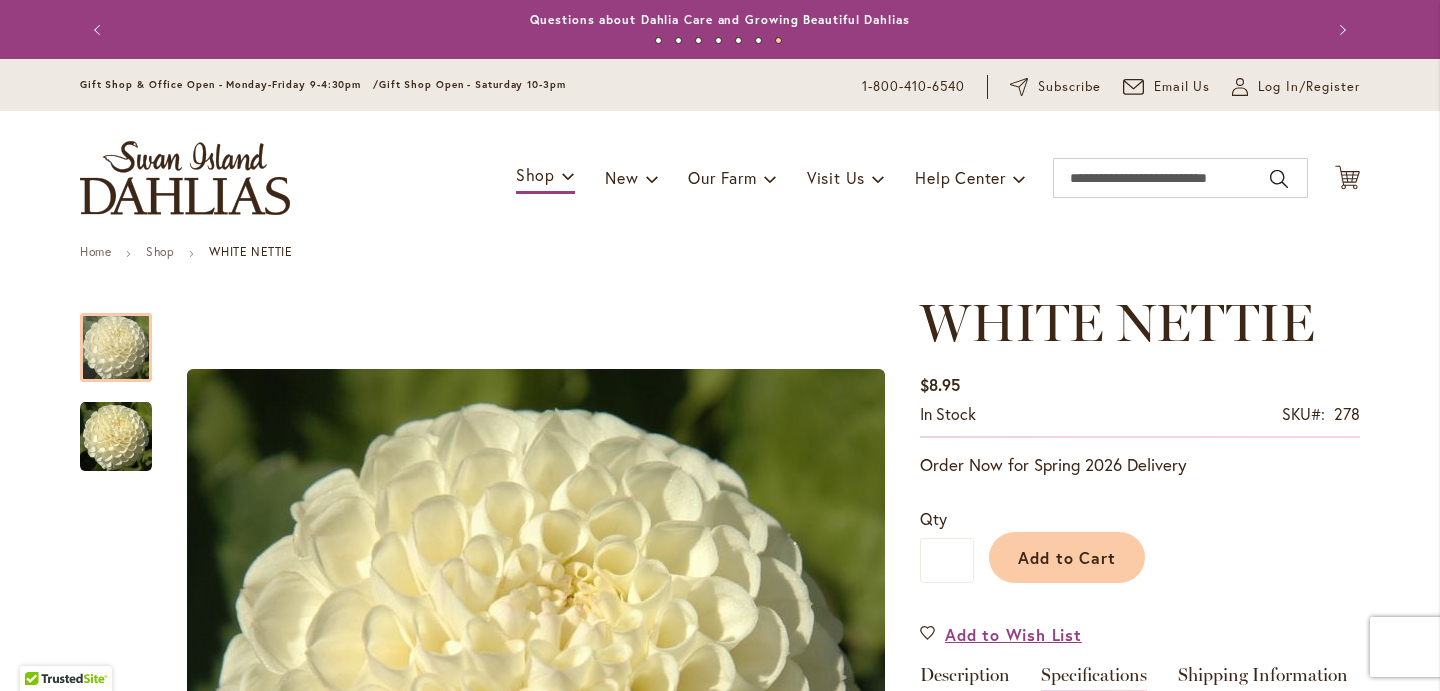 scroll, scrollTop: 0, scrollLeft: 0, axis: both 